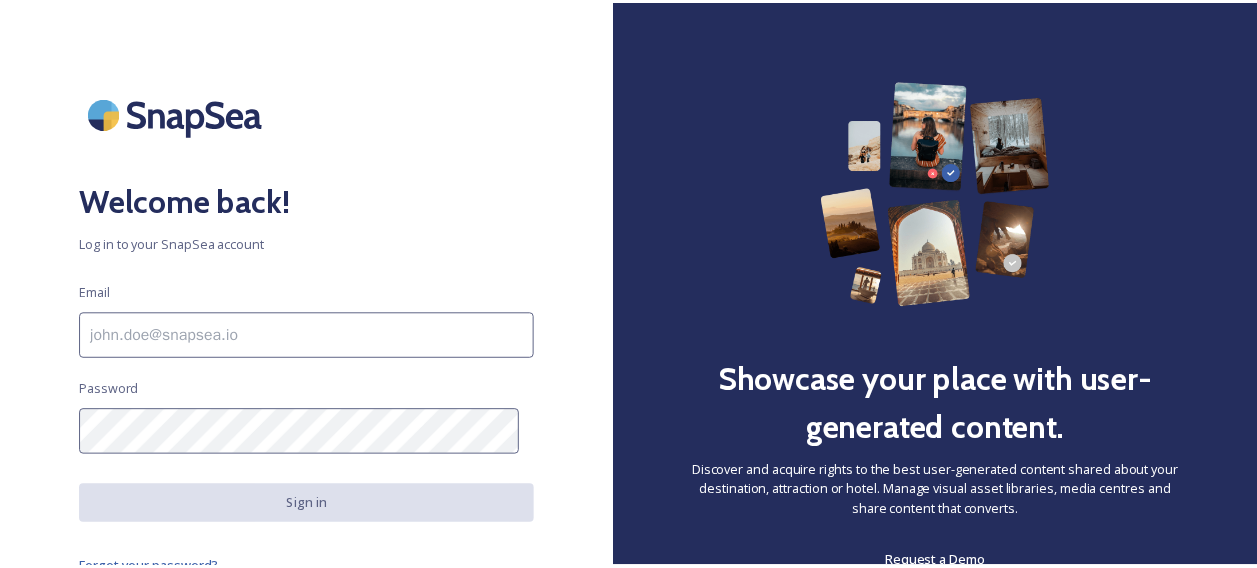 scroll, scrollTop: 0, scrollLeft: 0, axis: both 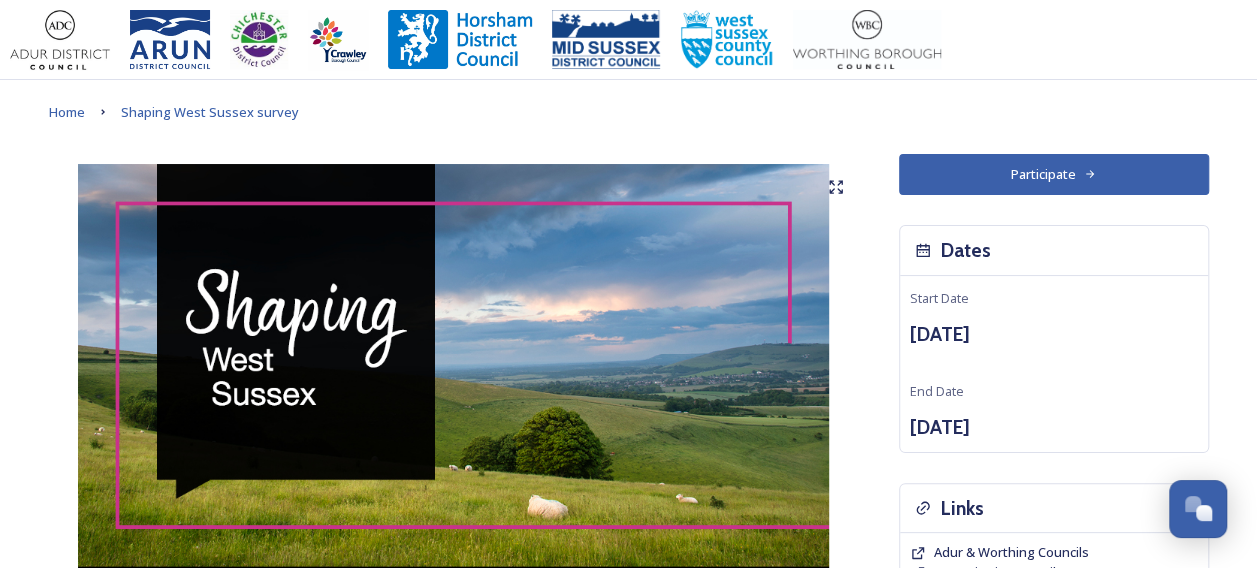 click on "Participate" at bounding box center [1054, 174] 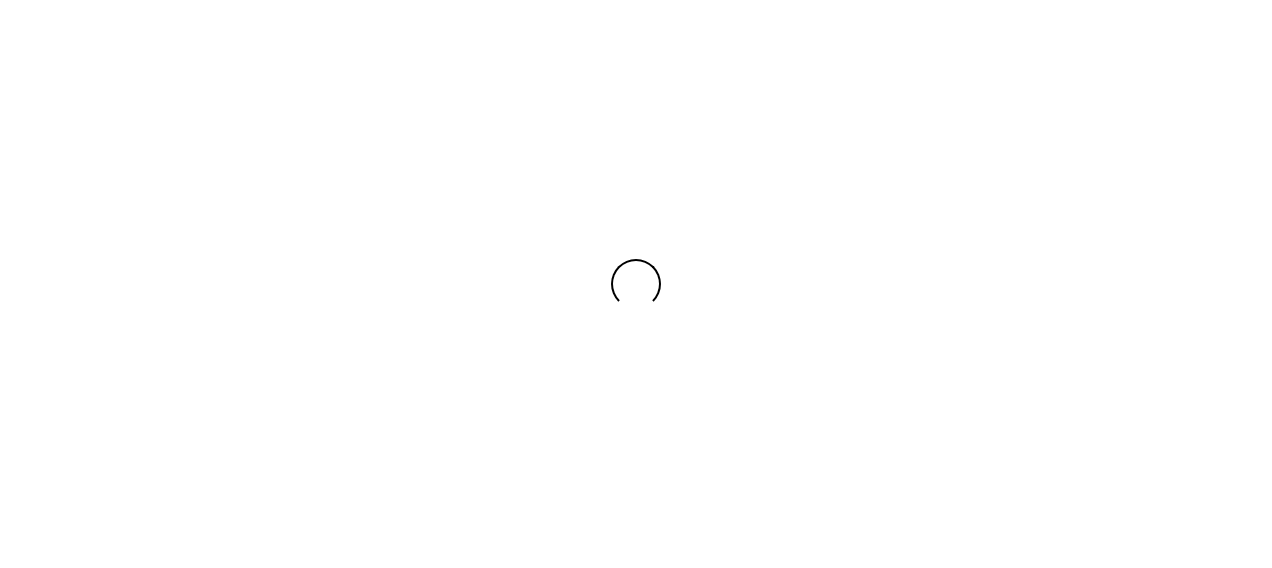 scroll, scrollTop: 0, scrollLeft: 0, axis: both 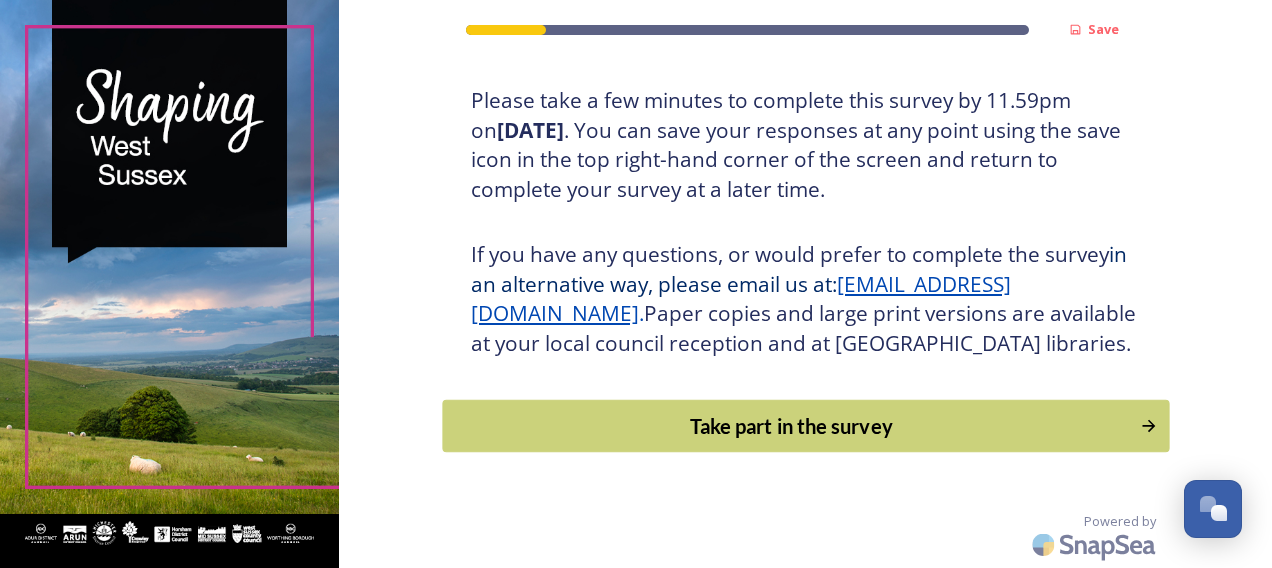 click on "Take part in the survey" at bounding box center [791, 426] 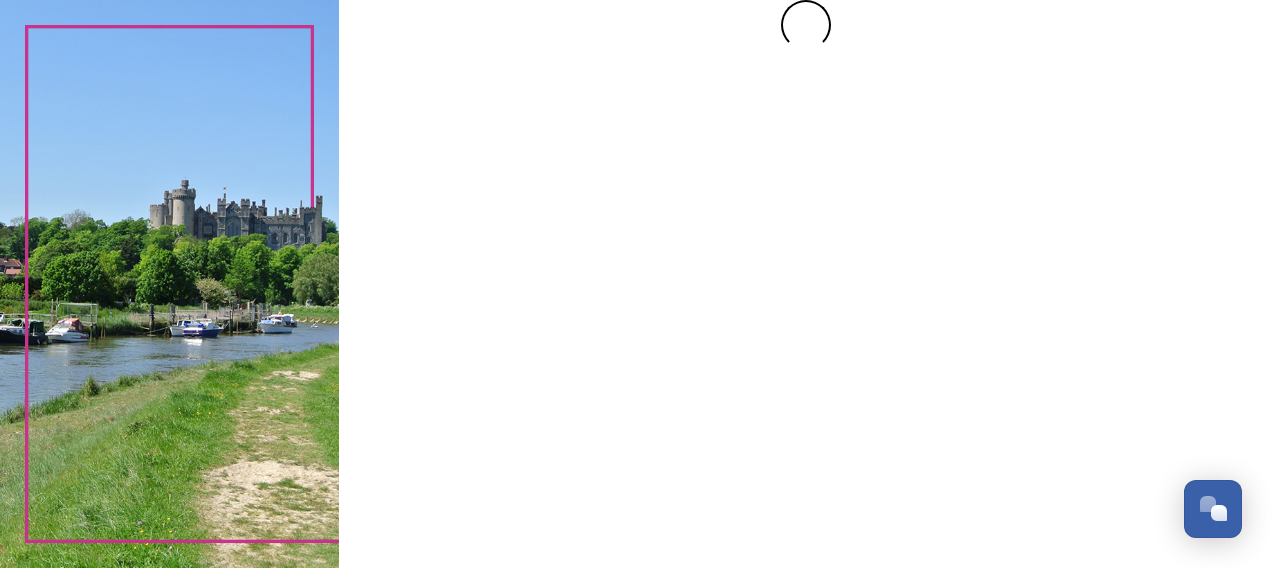 scroll, scrollTop: 0, scrollLeft: 0, axis: both 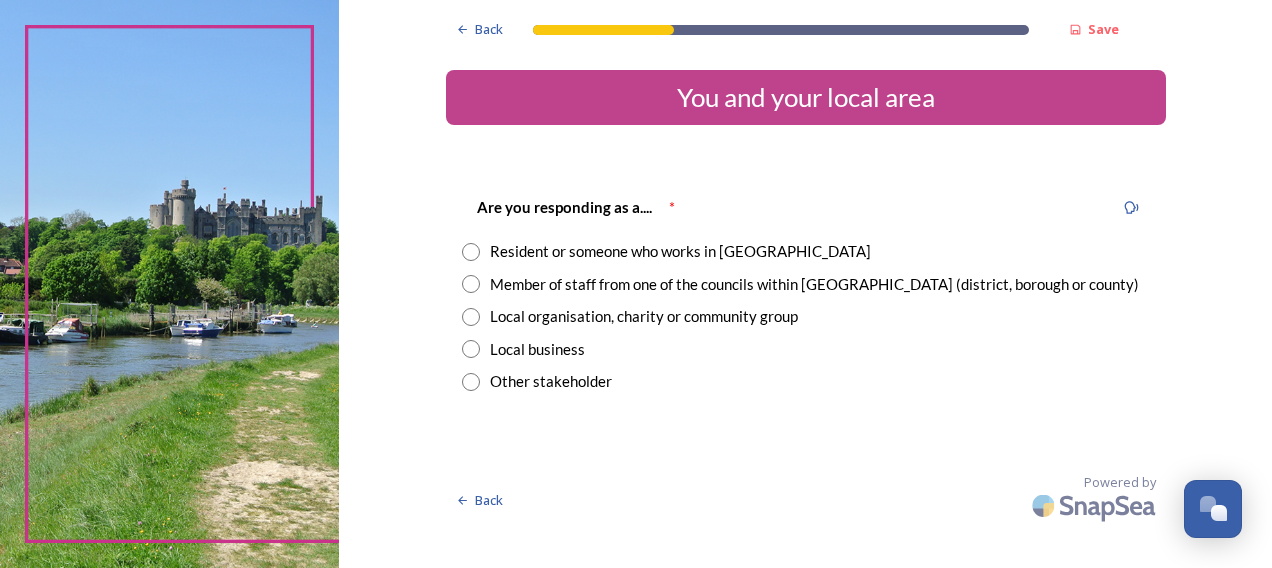 click on "Resident or someone who works in West Sussex" at bounding box center (680, 251) 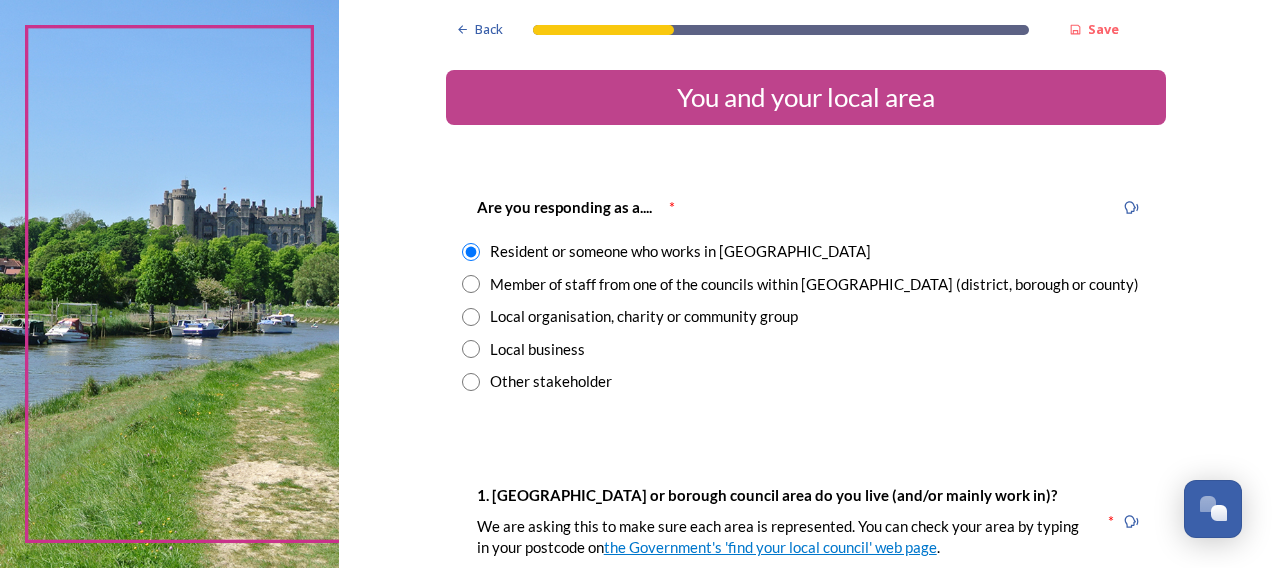 click on "Member of staff from one of the councils within West Sussex (district, borough or county)" at bounding box center (814, 284) 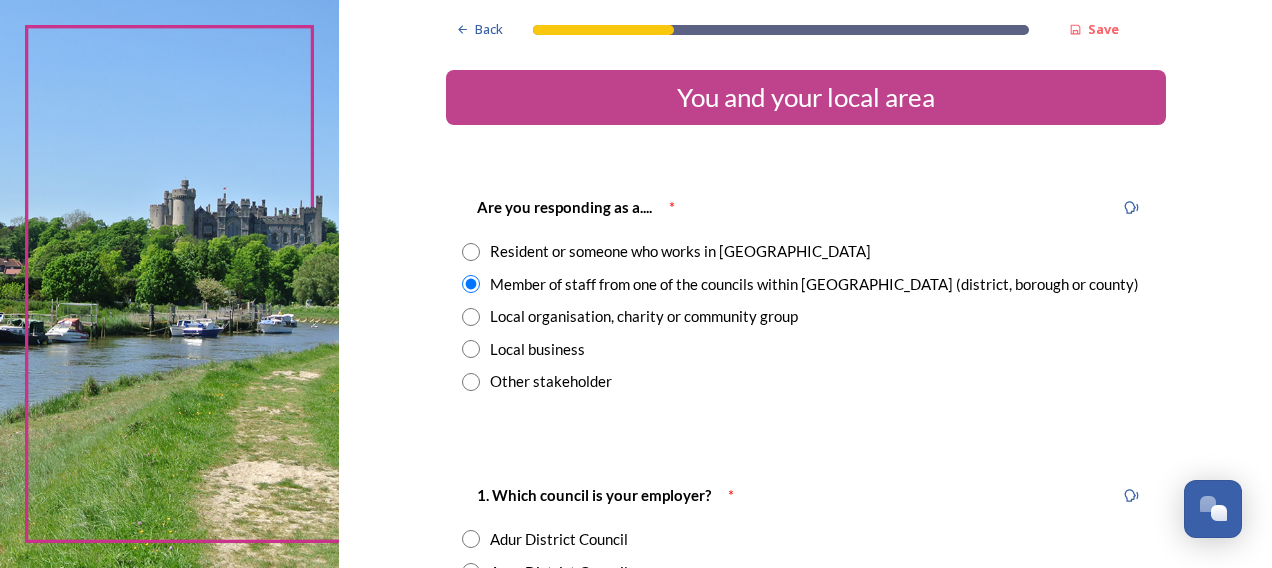 click on "Resident or someone who works in West Sussex" at bounding box center [680, 251] 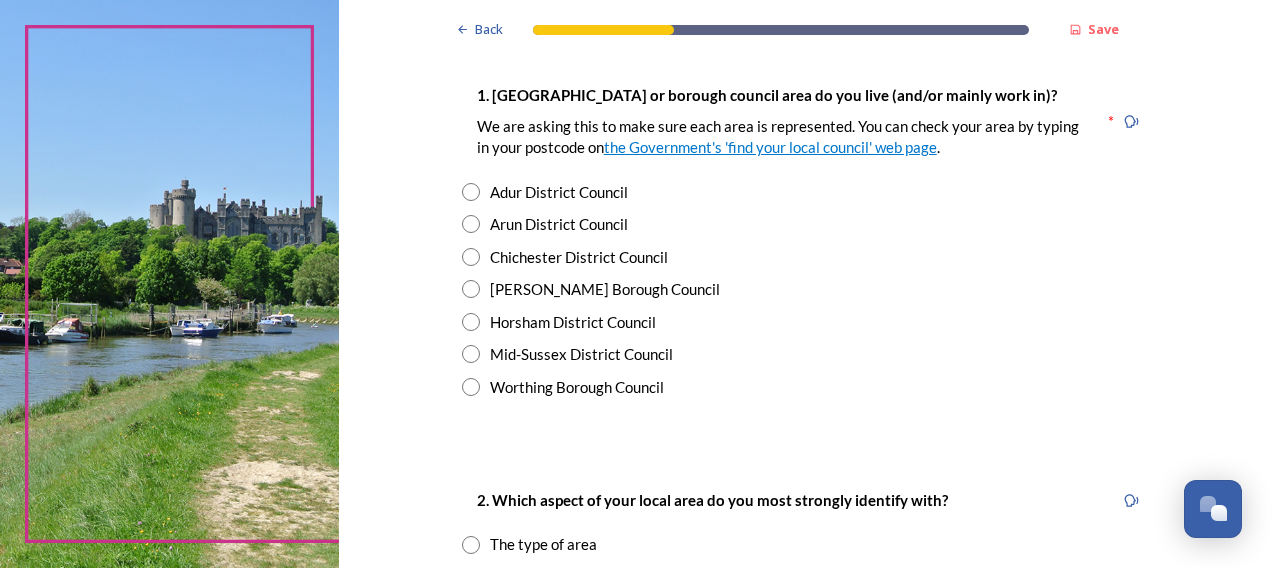 scroll, scrollTop: 401, scrollLeft: 0, axis: vertical 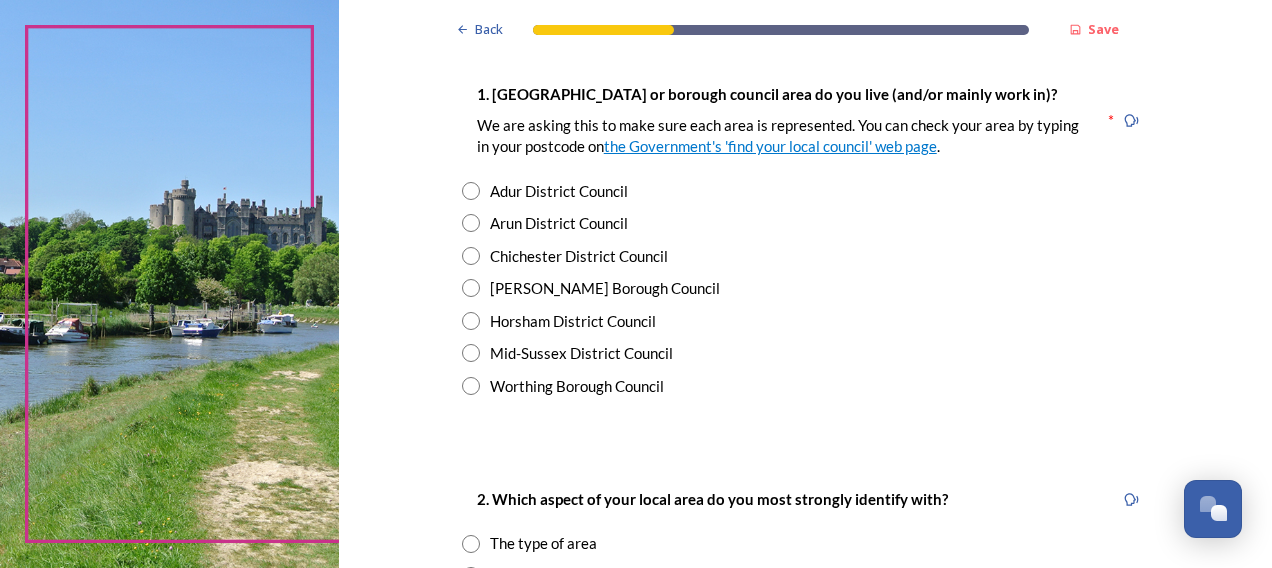 click on "Worthing Borough Council" at bounding box center [577, 386] 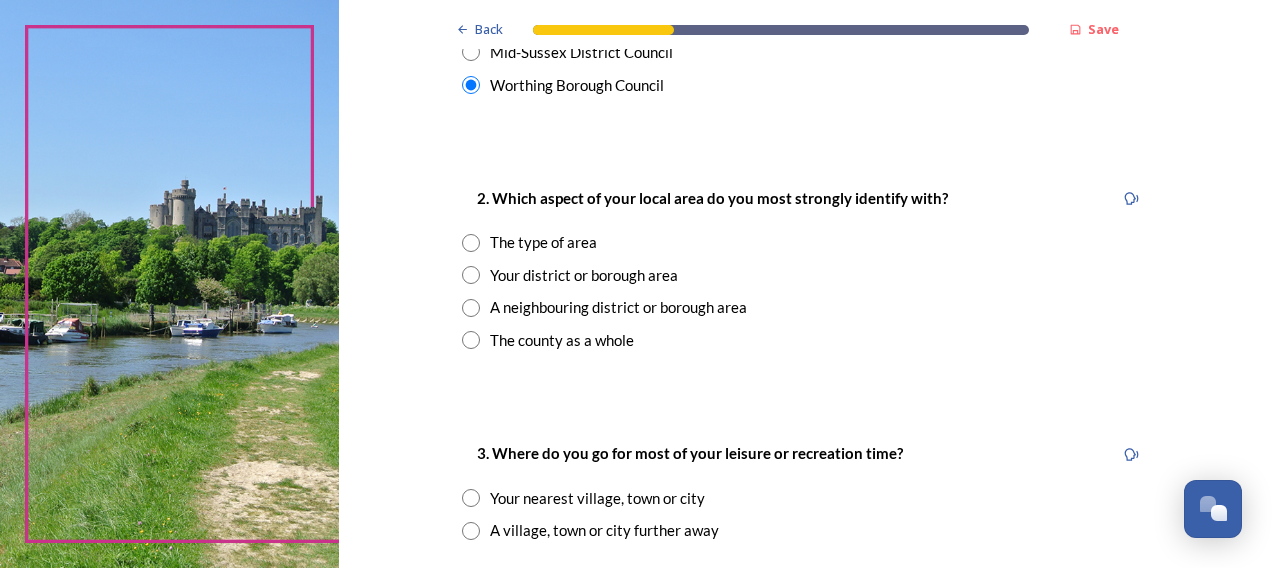 scroll, scrollTop: 703, scrollLeft: 0, axis: vertical 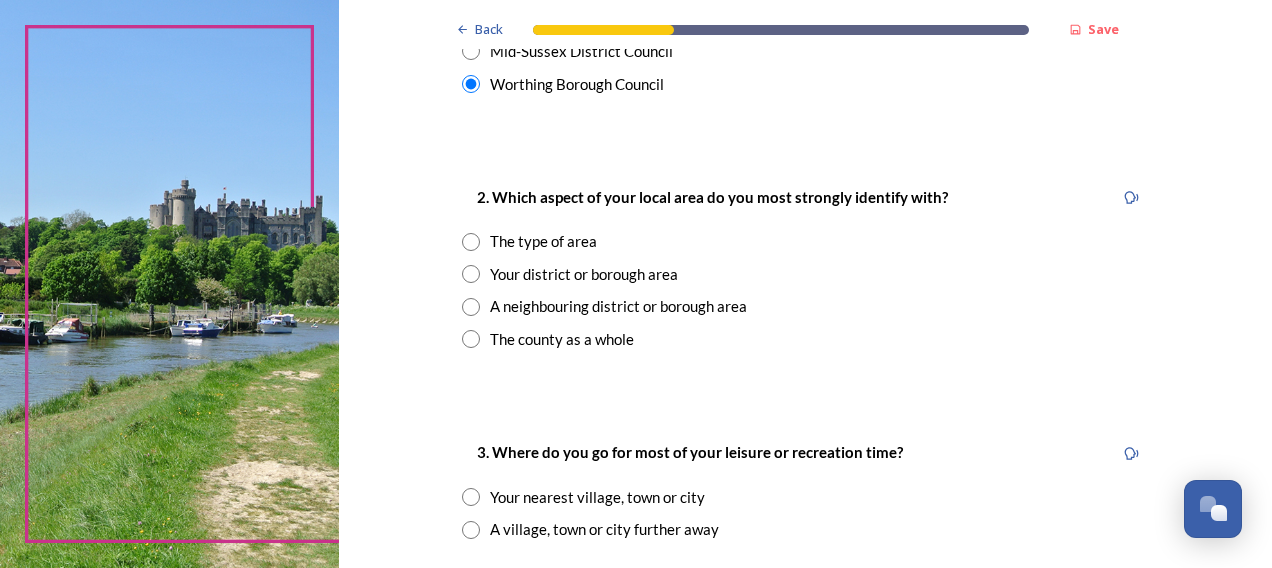 click on "The type of area" at bounding box center [543, 241] 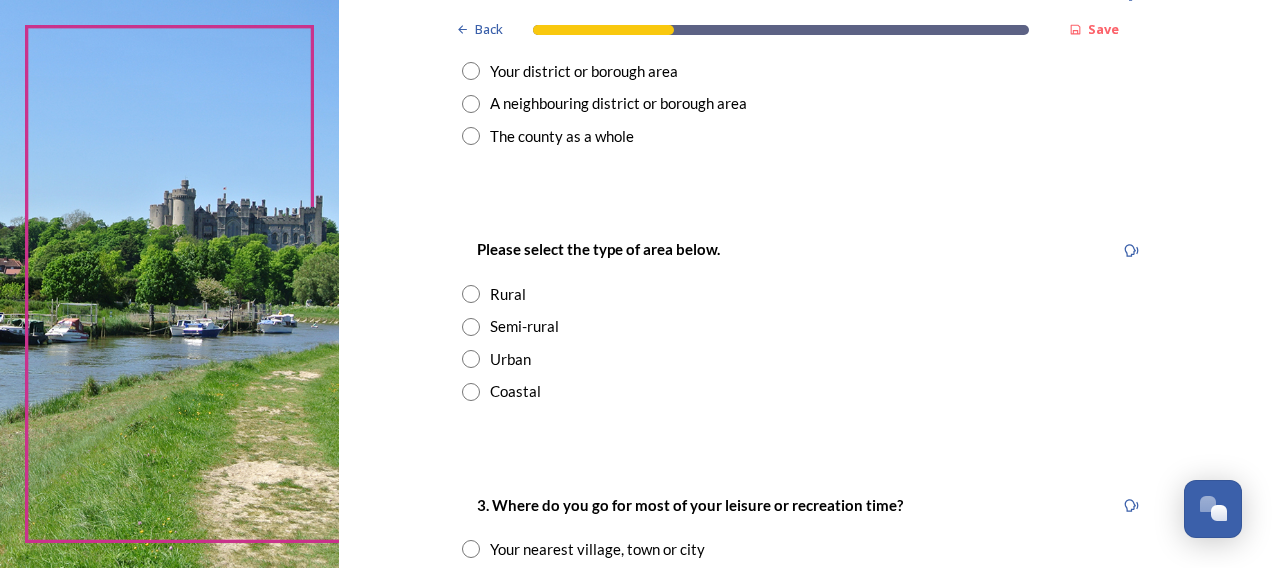 scroll, scrollTop: 908, scrollLeft: 0, axis: vertical 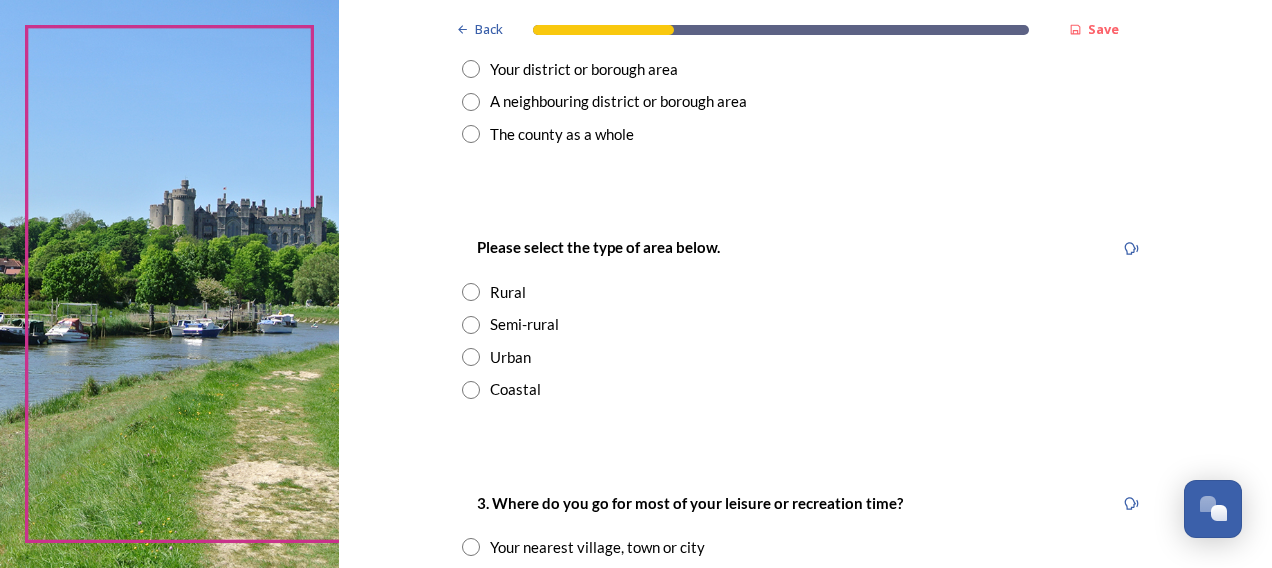click on "Urban" at bounding box center [510, 357] 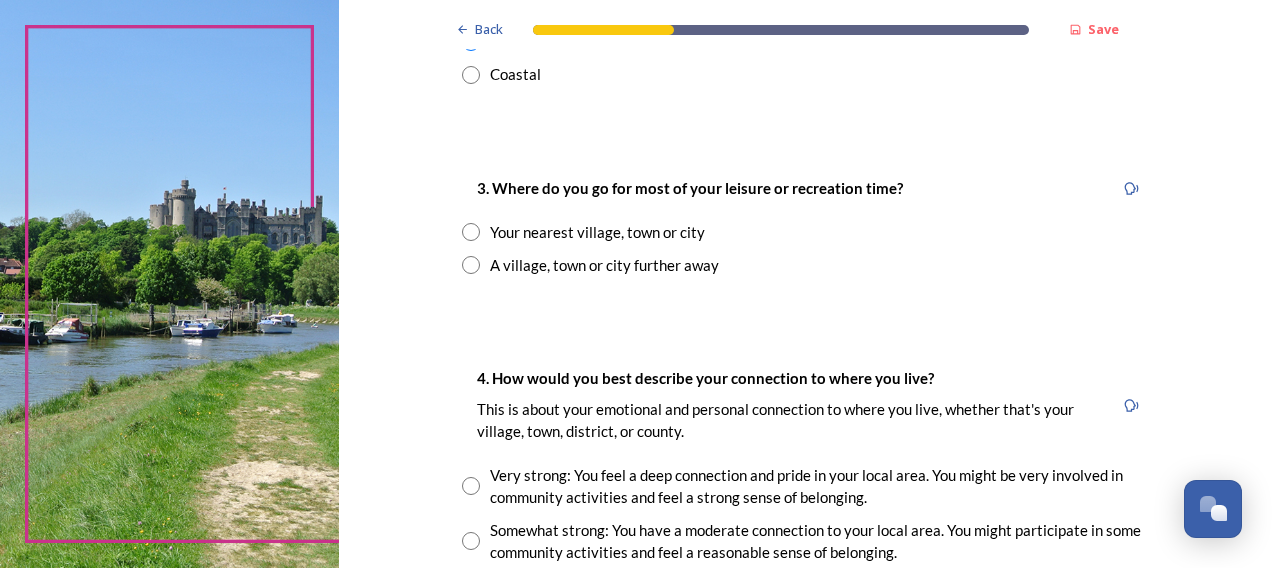 scroll, scrollTop: 1224, scrollLeft: 0, axis: vertical 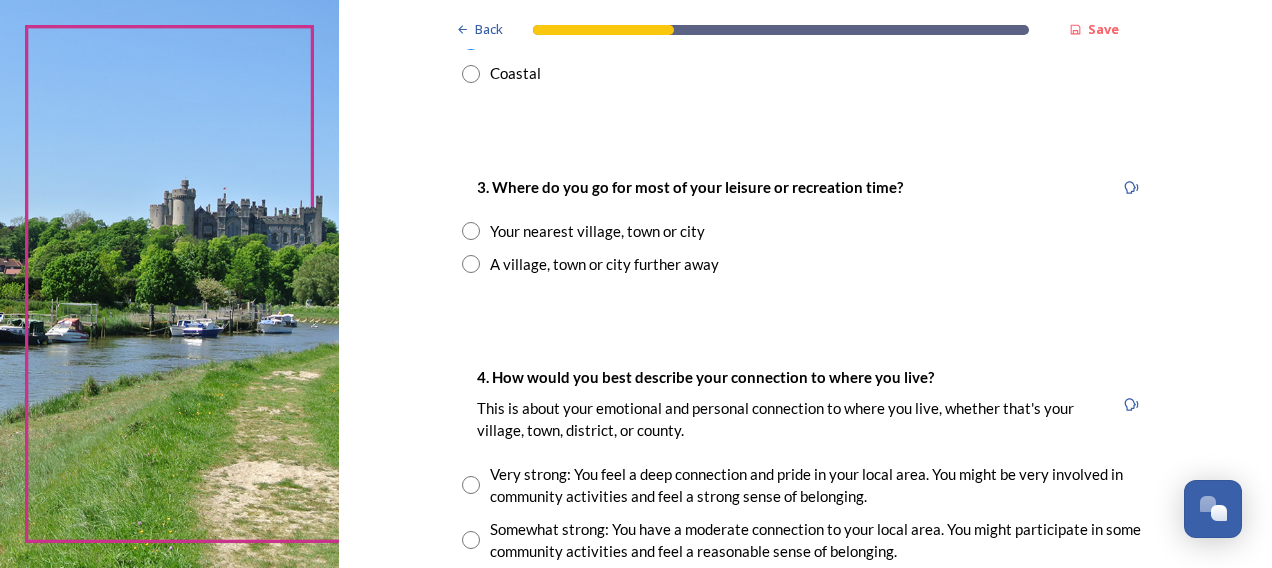 click on "Your nearest village, town or city" at bounding box center [597, 231] 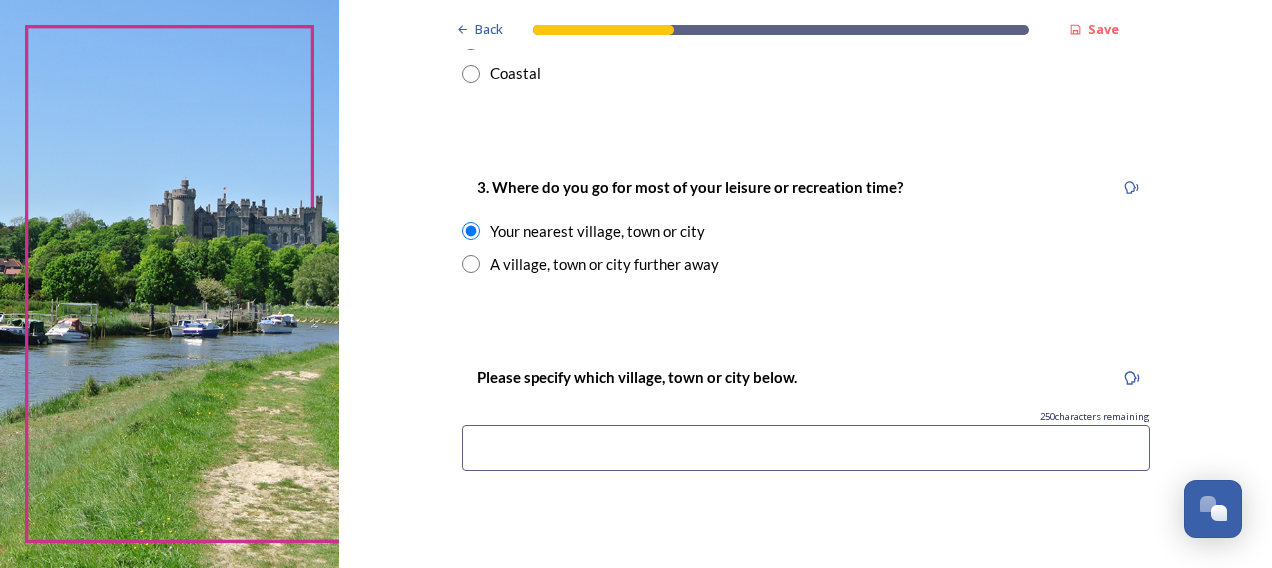 scroll, scrollTop: 1464, scrollLeft: 0, axis: vertical 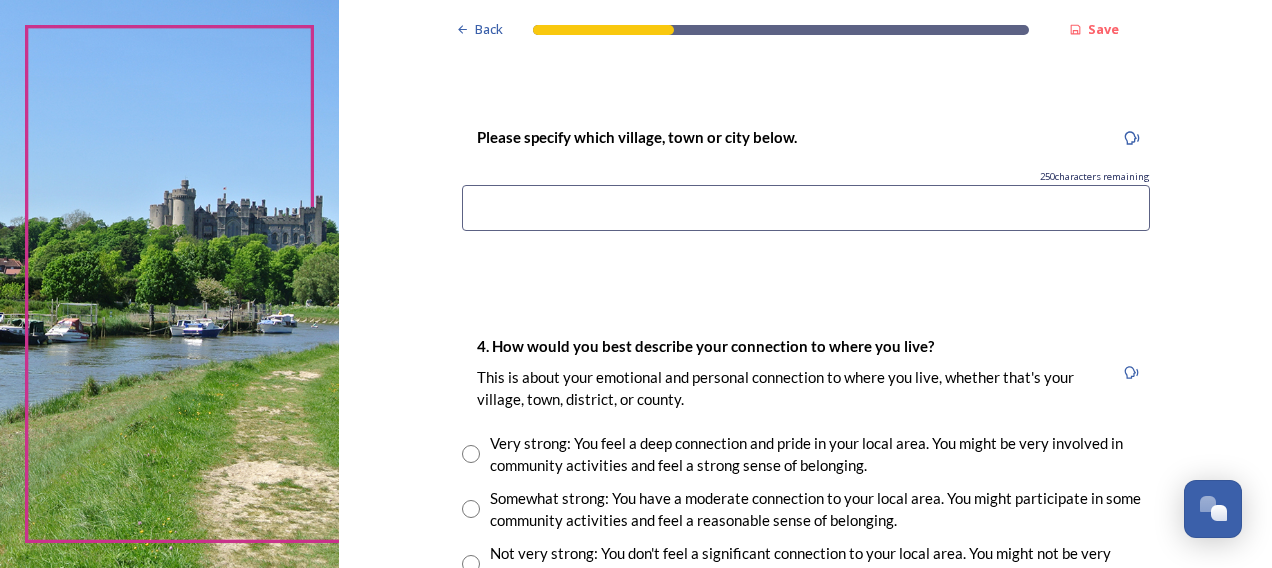 click at bounding box center [806, 208] 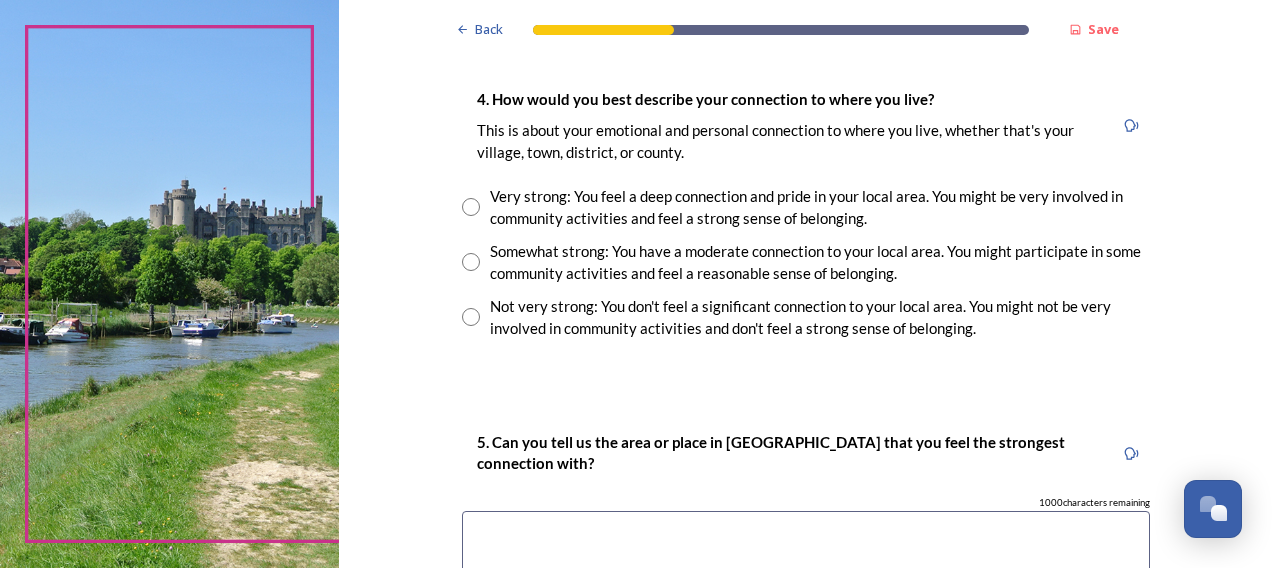 scroll, scrollTop: 1712, scrollLeft: 0, axis: vertical 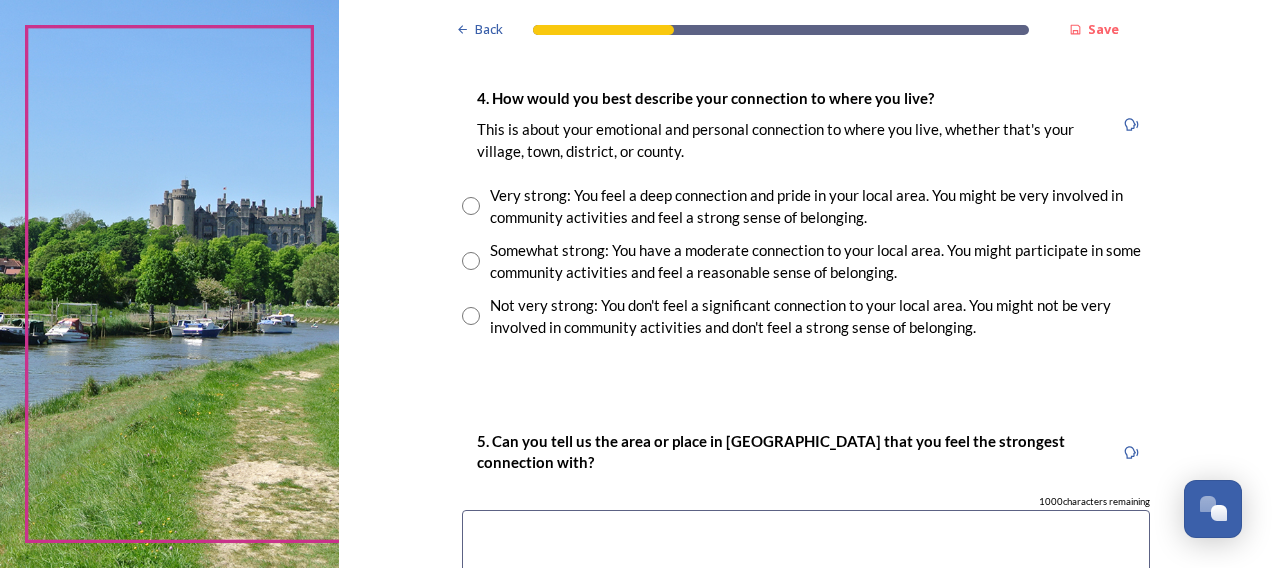 type on "Worthing" 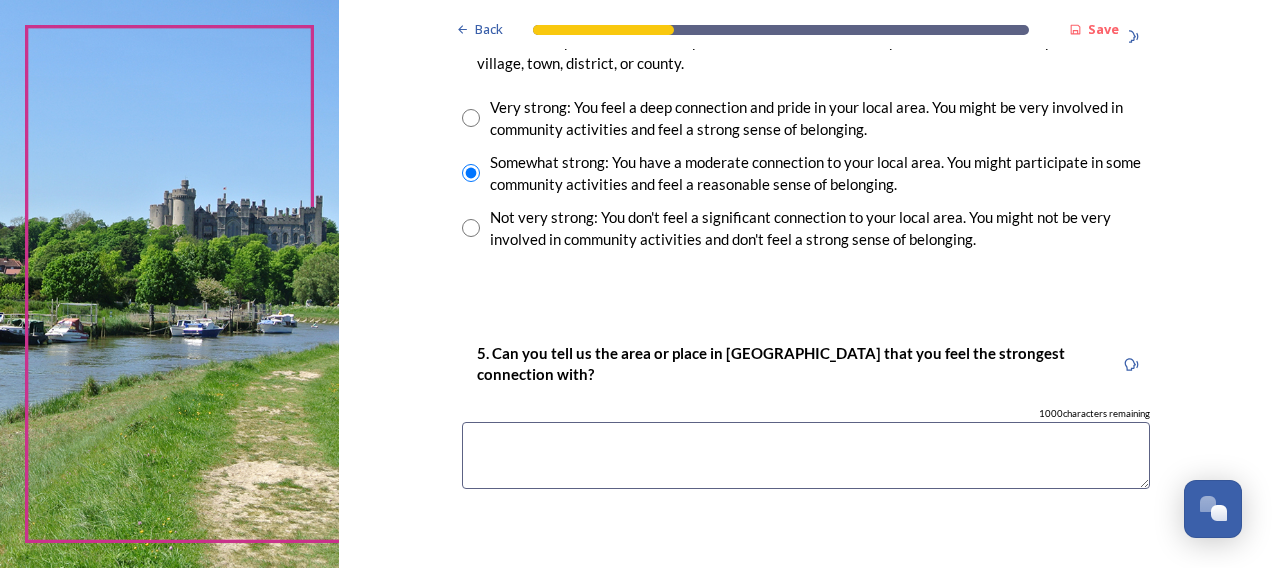 scroll, scrollTop: 1872, scrollLeft: 0, axis: vertical 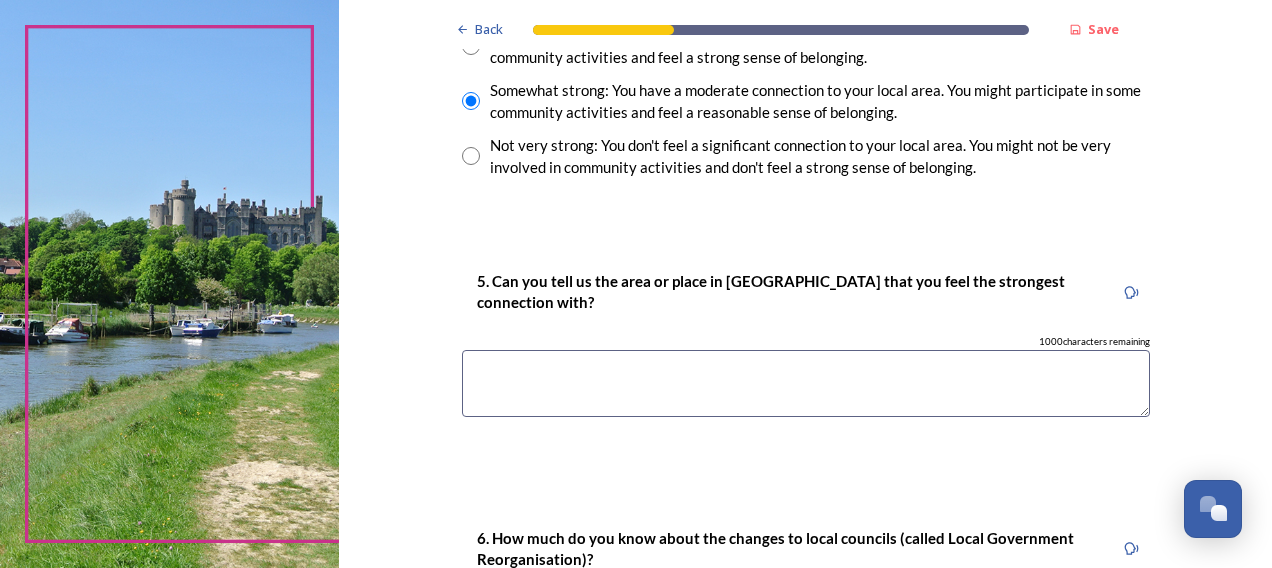 click at bounding box center (806, 383) 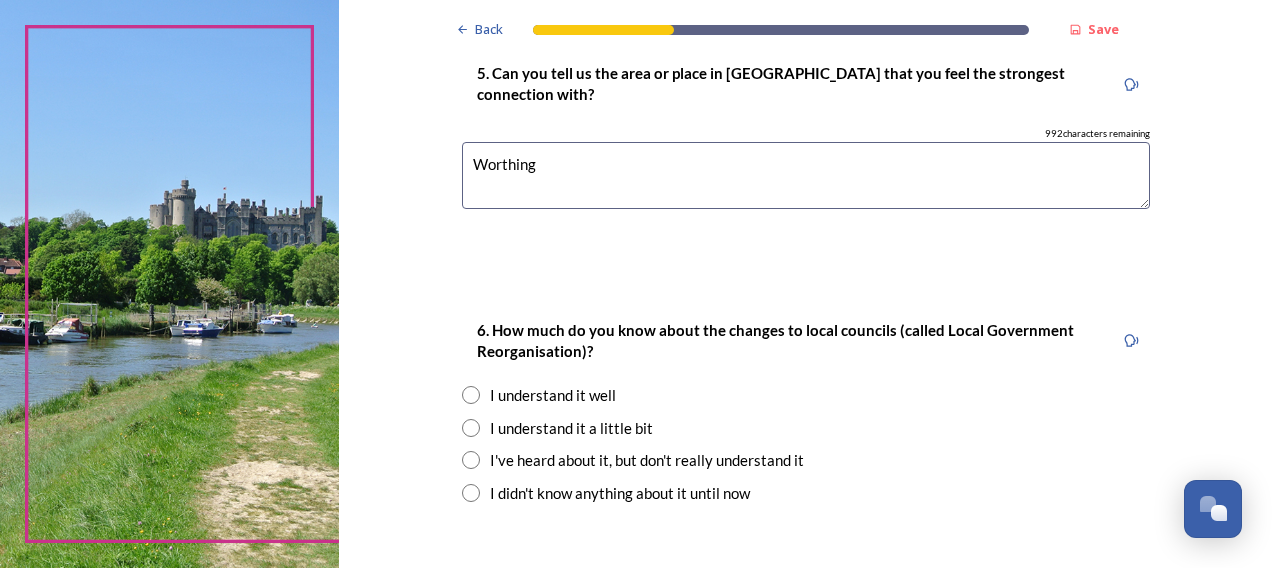 scroll, scrollTop: 2183, scrollLeft: 0, axis: vertical 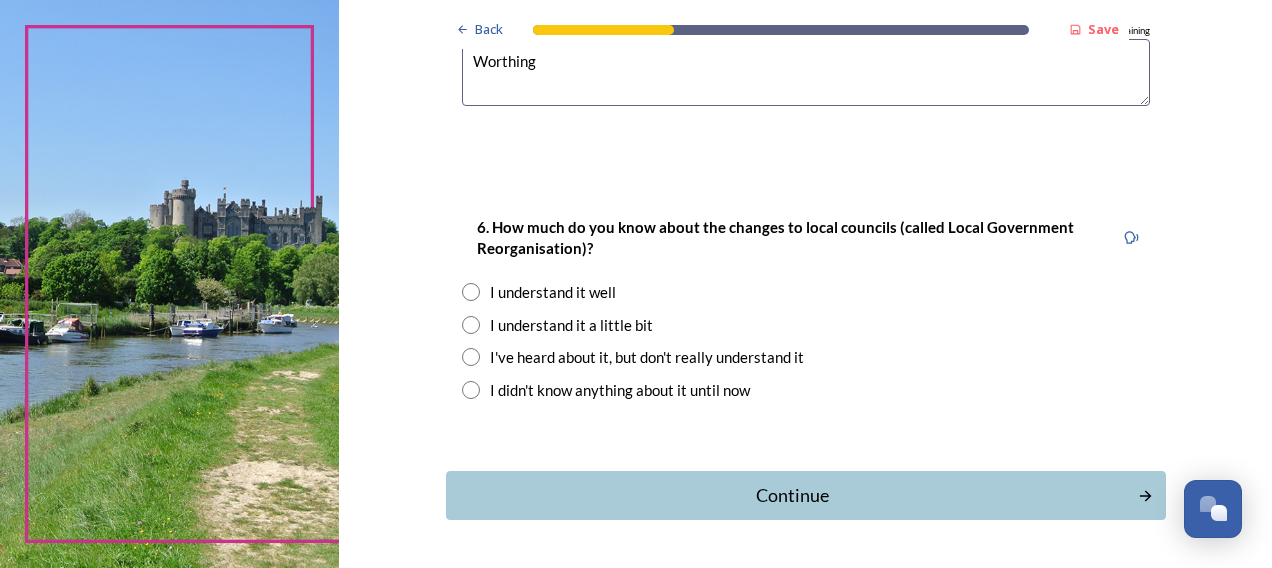 type on "Worthing" 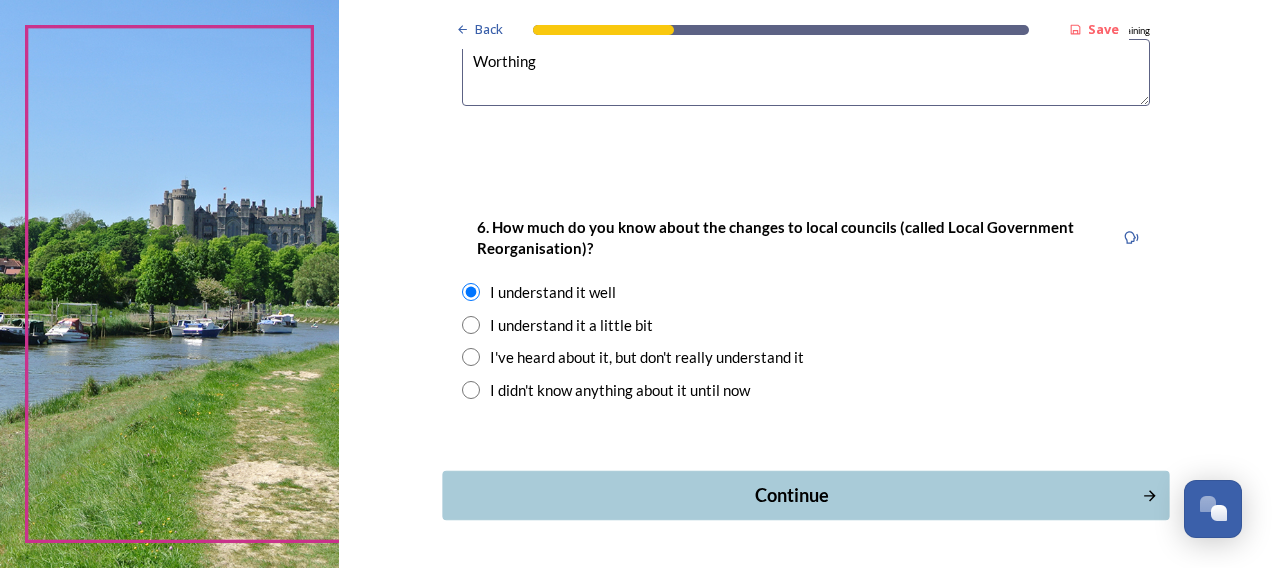 click on "Continue" at bounding box center (791, 495) 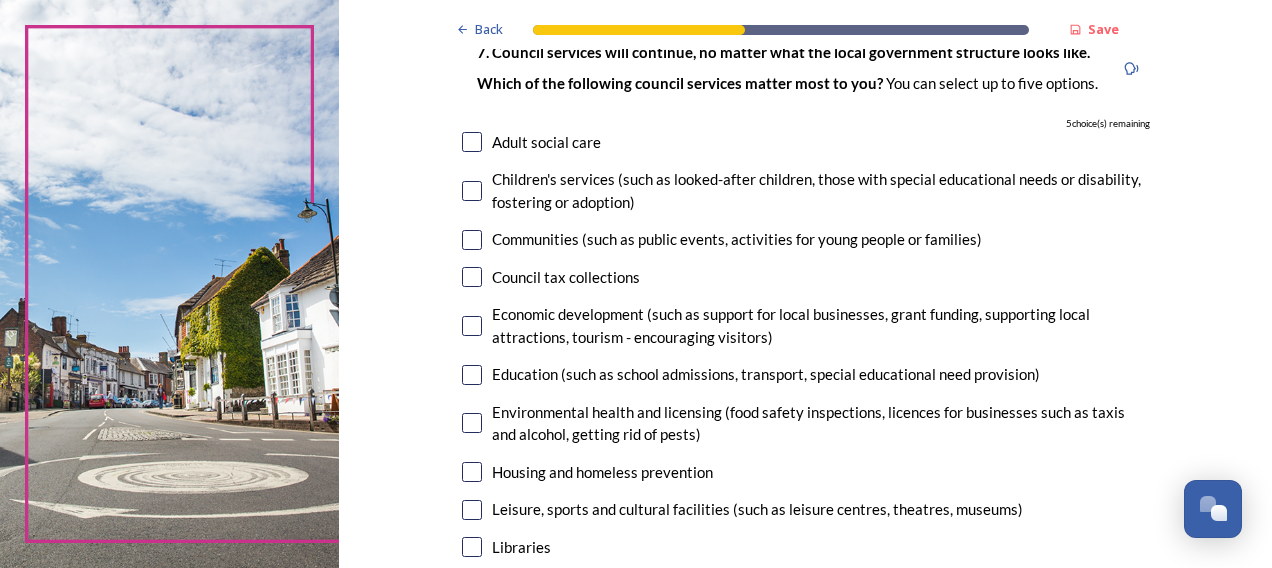 scroll, scrollTop: 156, scrollLeft: 0, axis: vertical 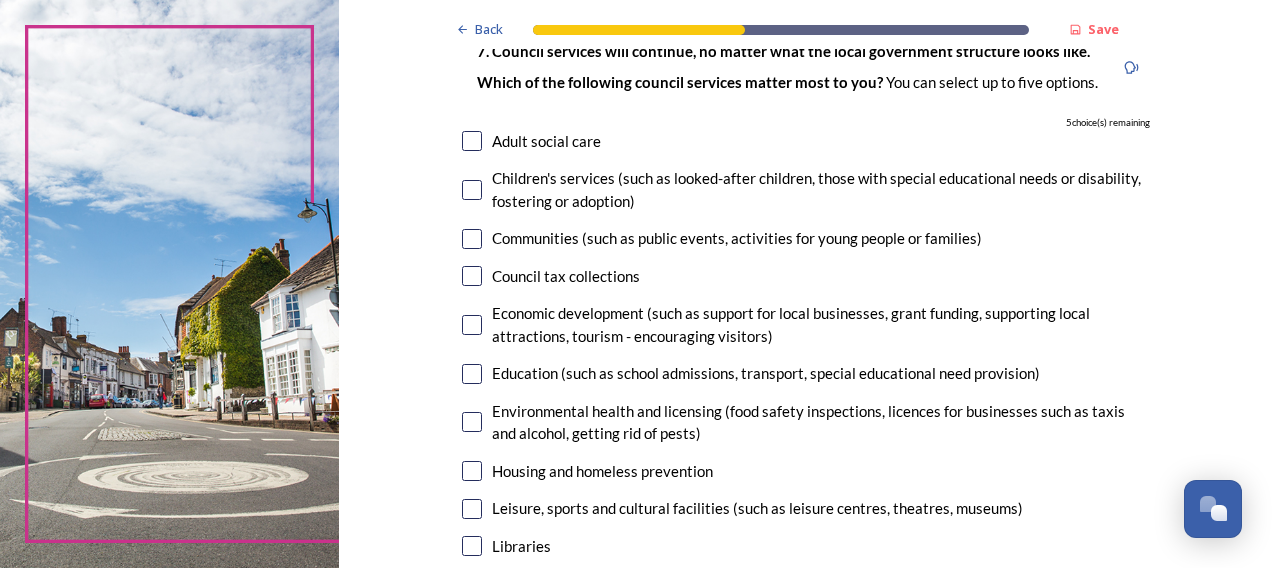 click at bounding box center (472, 141) 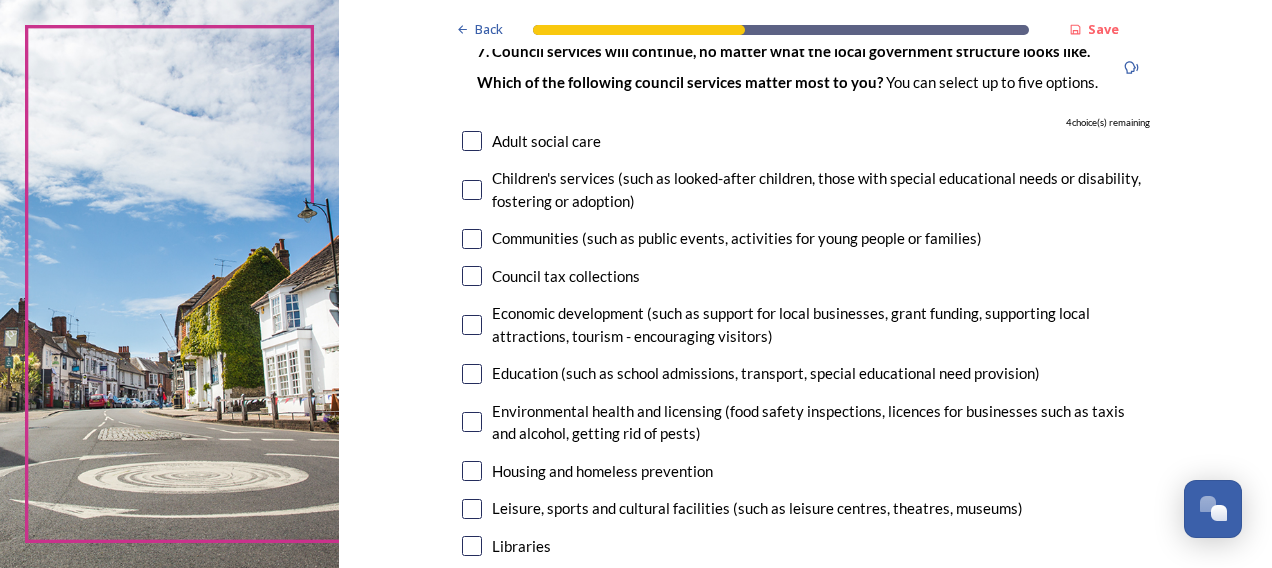 checkbox on "true" 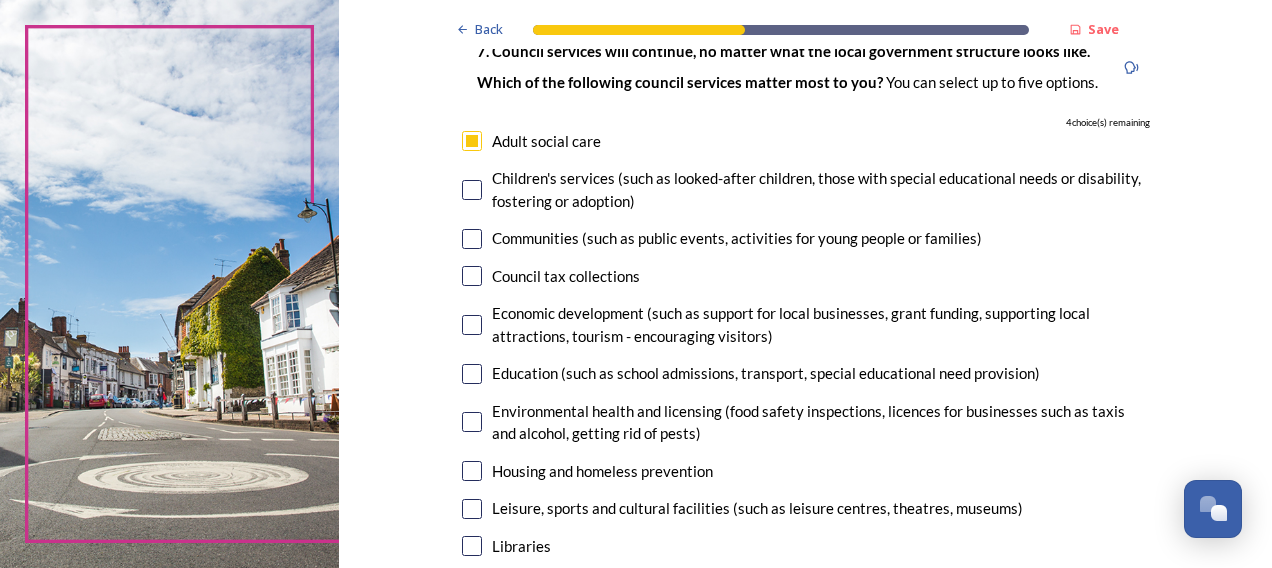 click at bounding box center [472, 190] 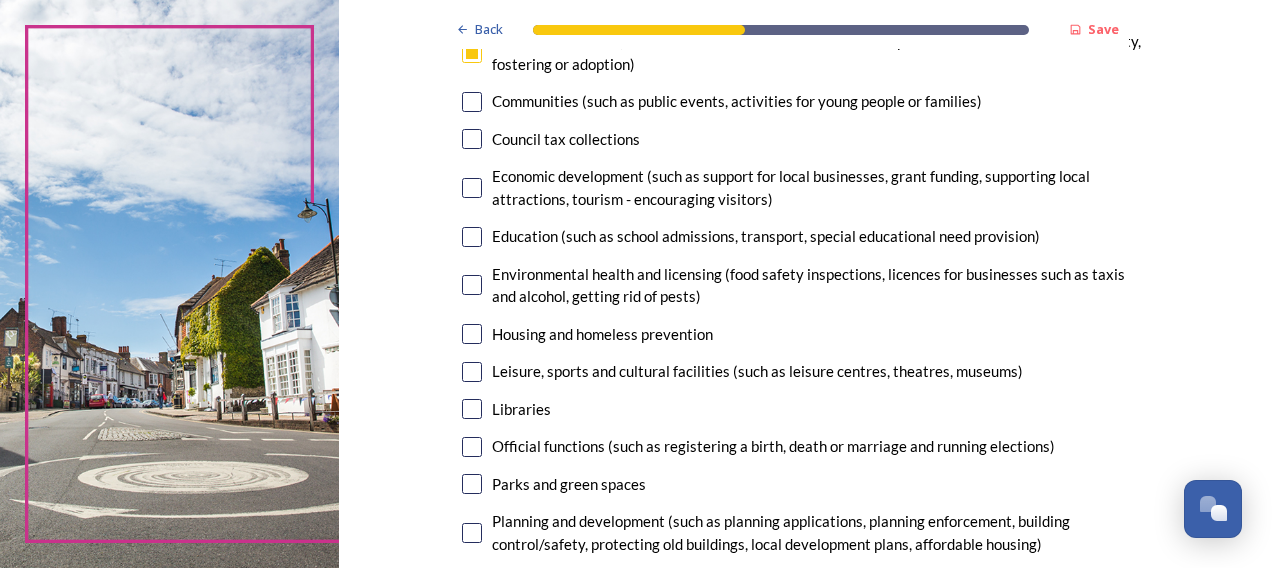 scroll, scrollTop: 295, scrollLeft: 0, axis: vertical 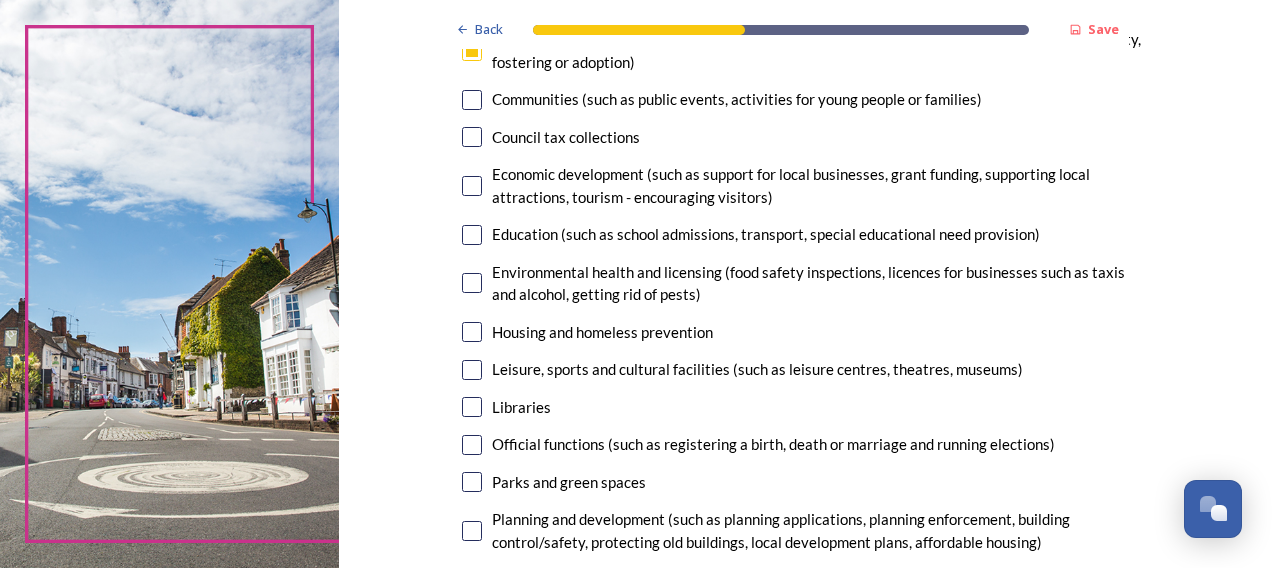click at bounding box center (472, 235) 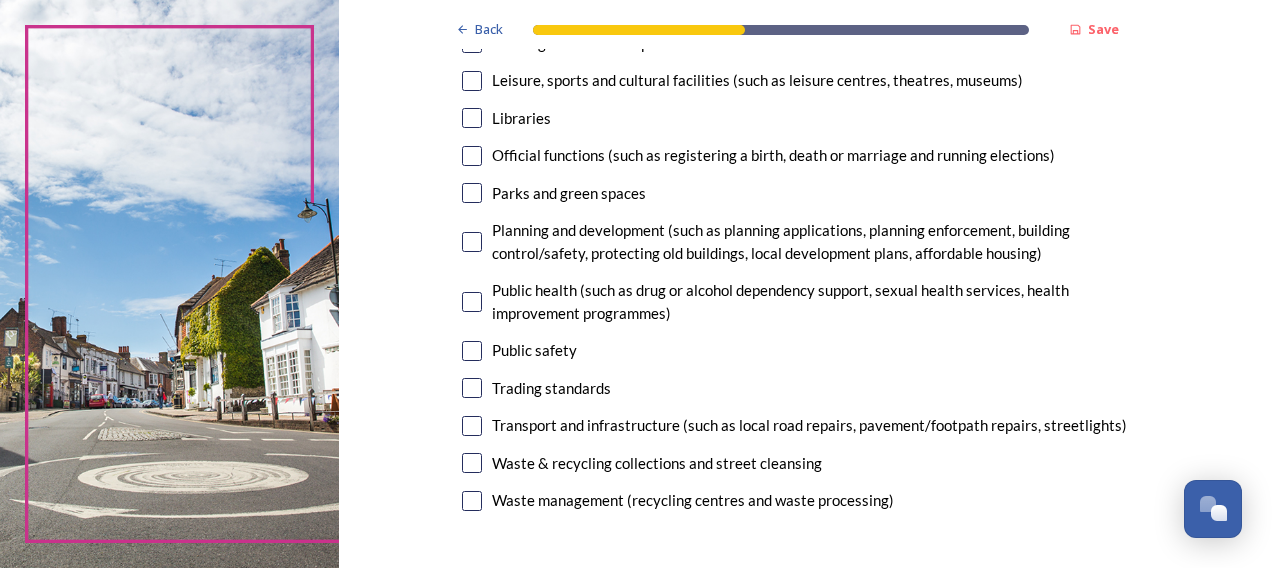scroll, scrollTop: 605, scrollLeft: 0, axis: vertical 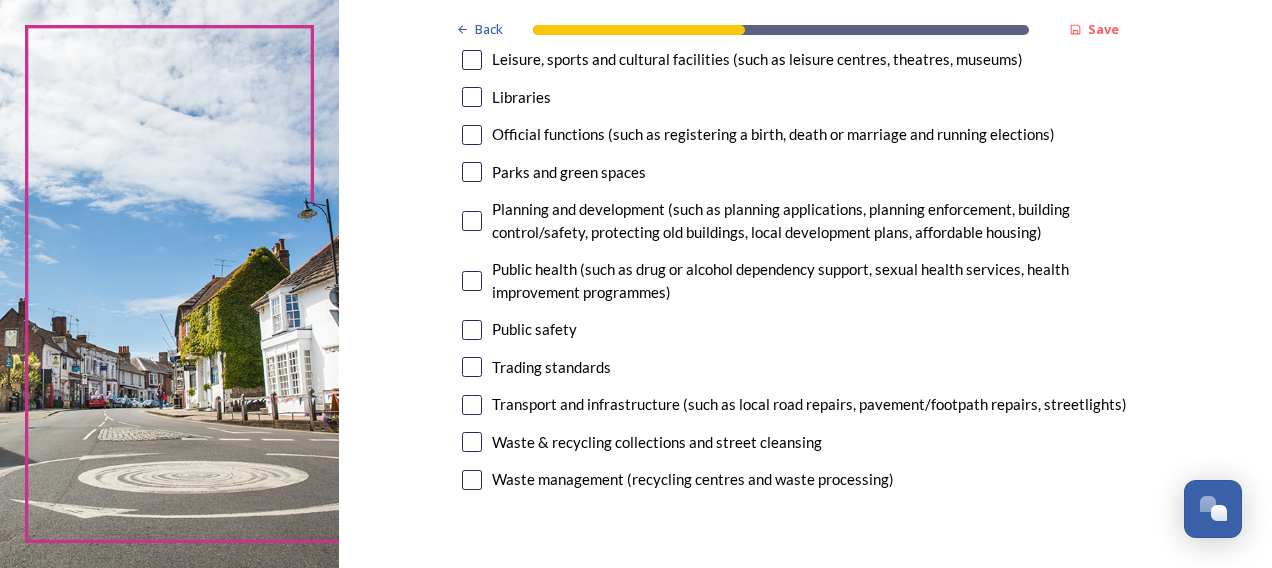 click at bounding box center [472, 330] 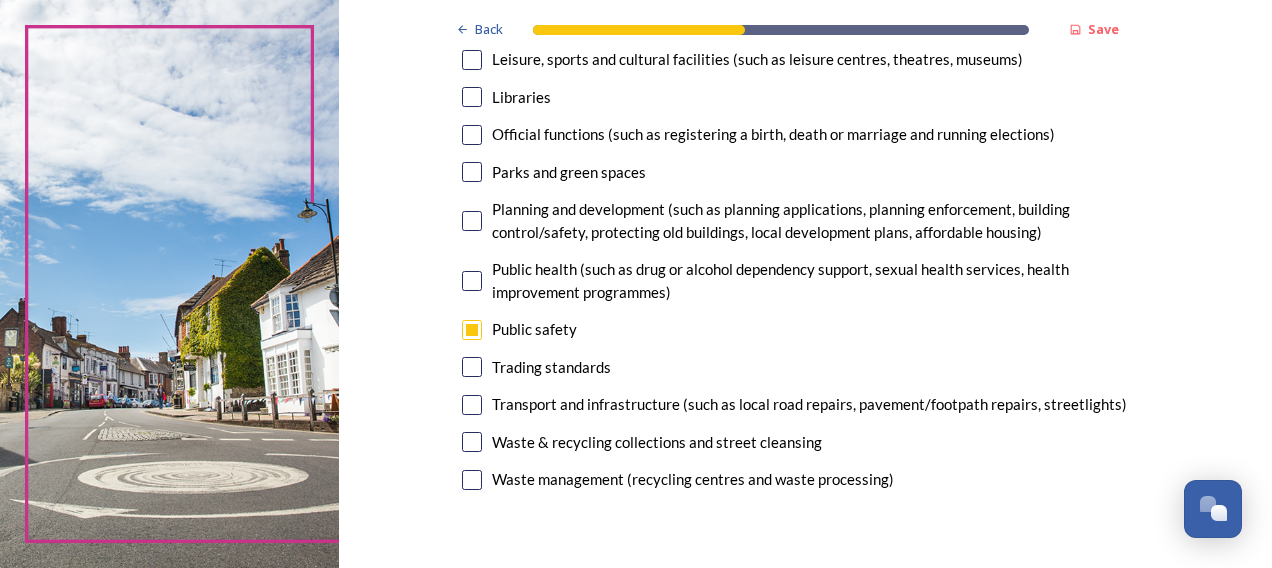 click at bounding box center (472, 405) 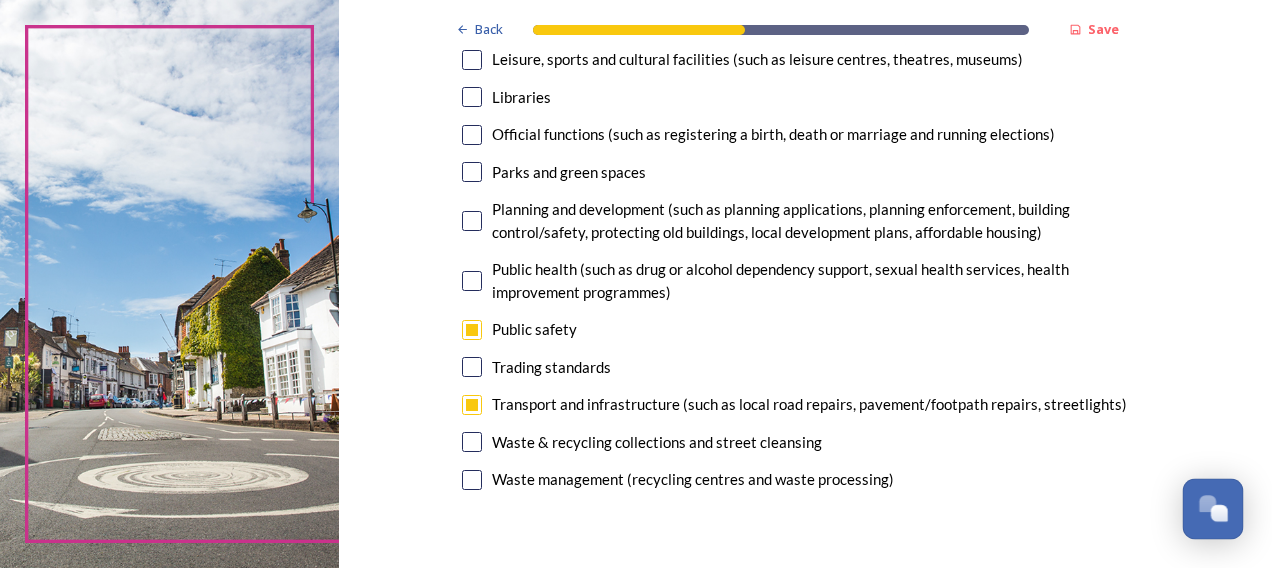click at bounding box center (1213, 507) 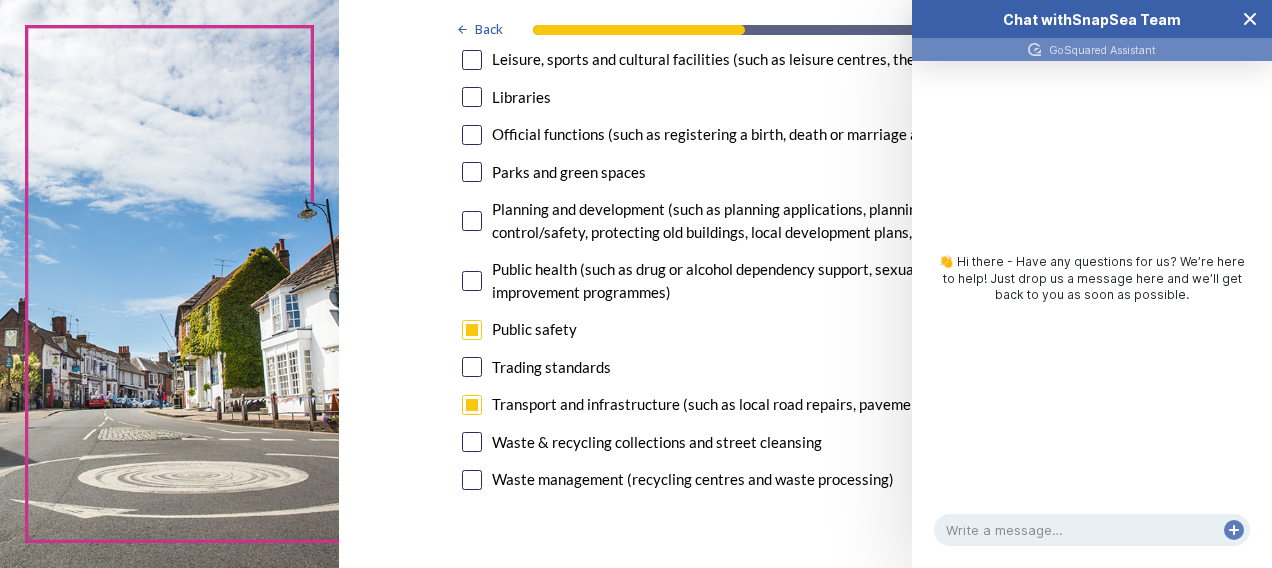 click 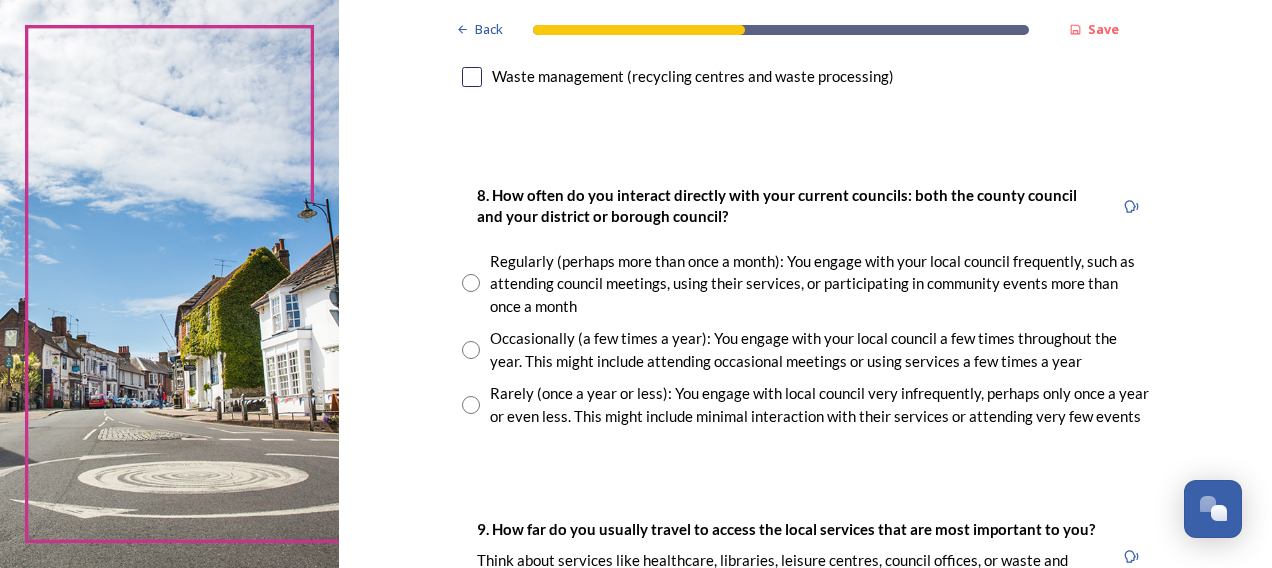 scroll, scrollTop: 1041, scrollLeft: 0, axis: vertical 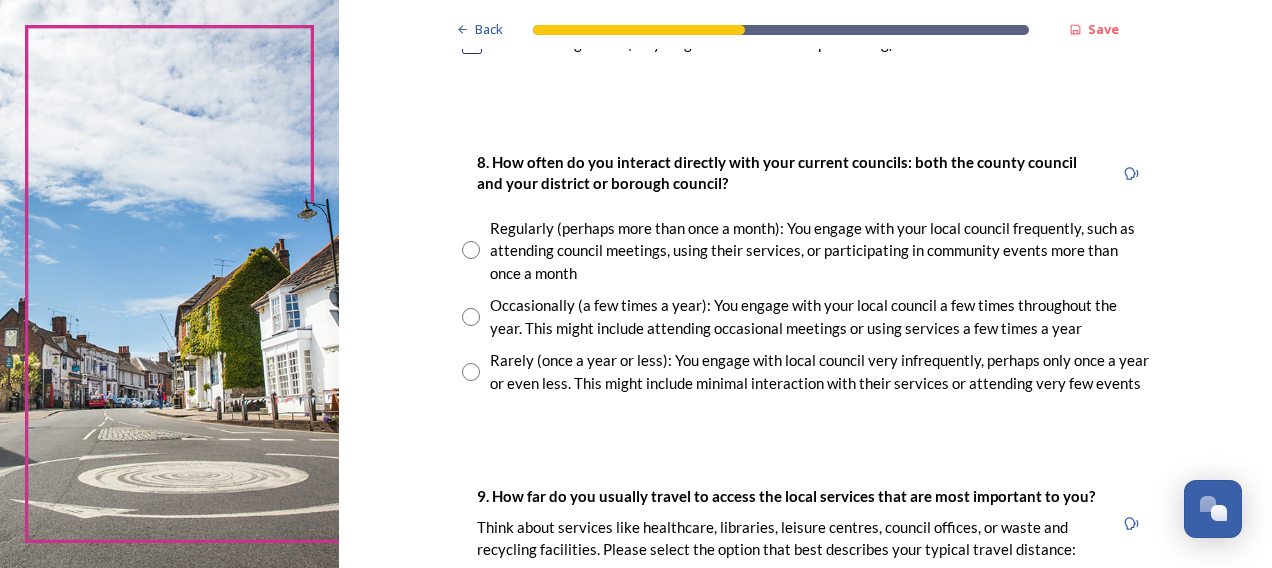 click on "Rarely (once a year or less): You engage with local council very infrequently, perhaps only once a year or even less. This might include minimal interaction with their services or attending very few events" at bounding box center [820, 371] 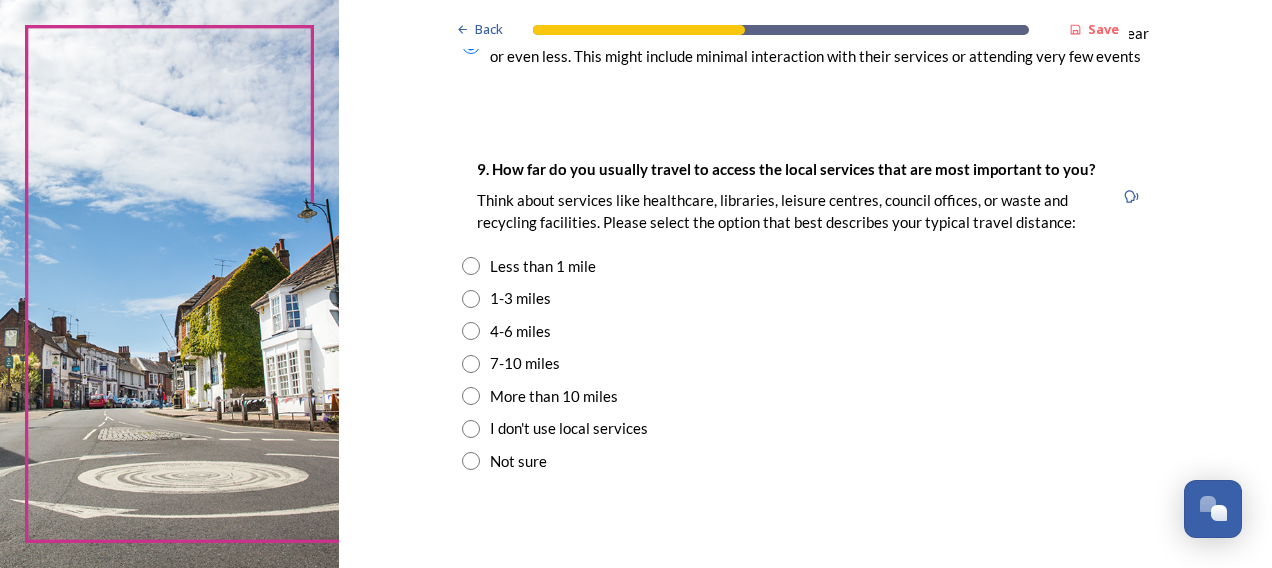 scroll, scrollTop: 1369, scrollLeft: 0, axis: vertical 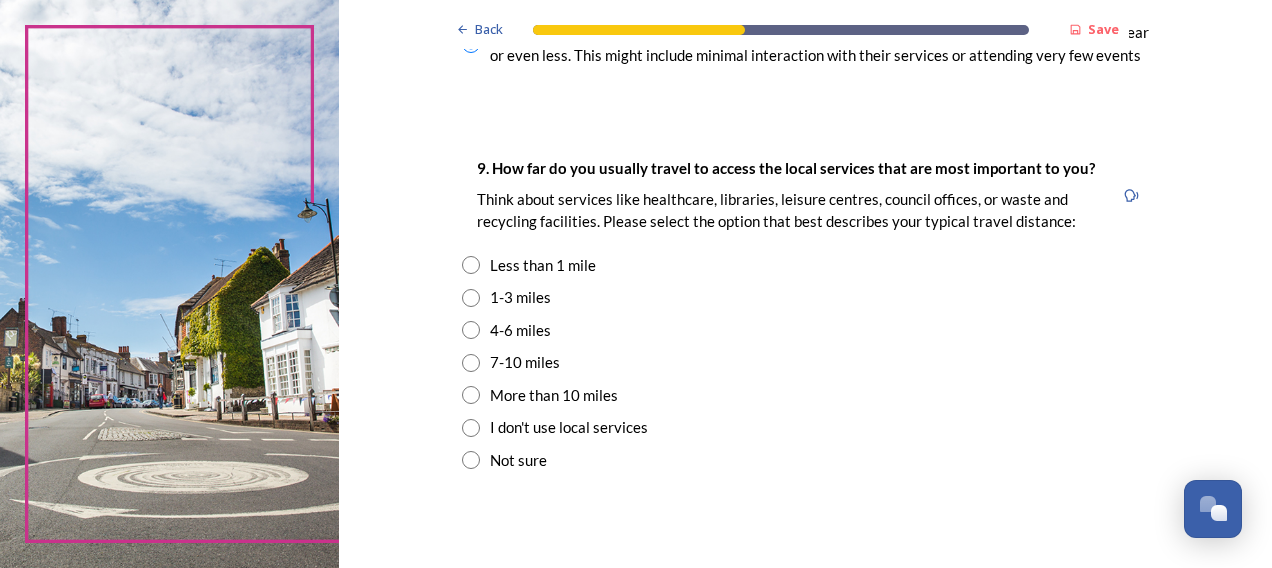 click on "1-3 miles" at bounding box center [520, 297] 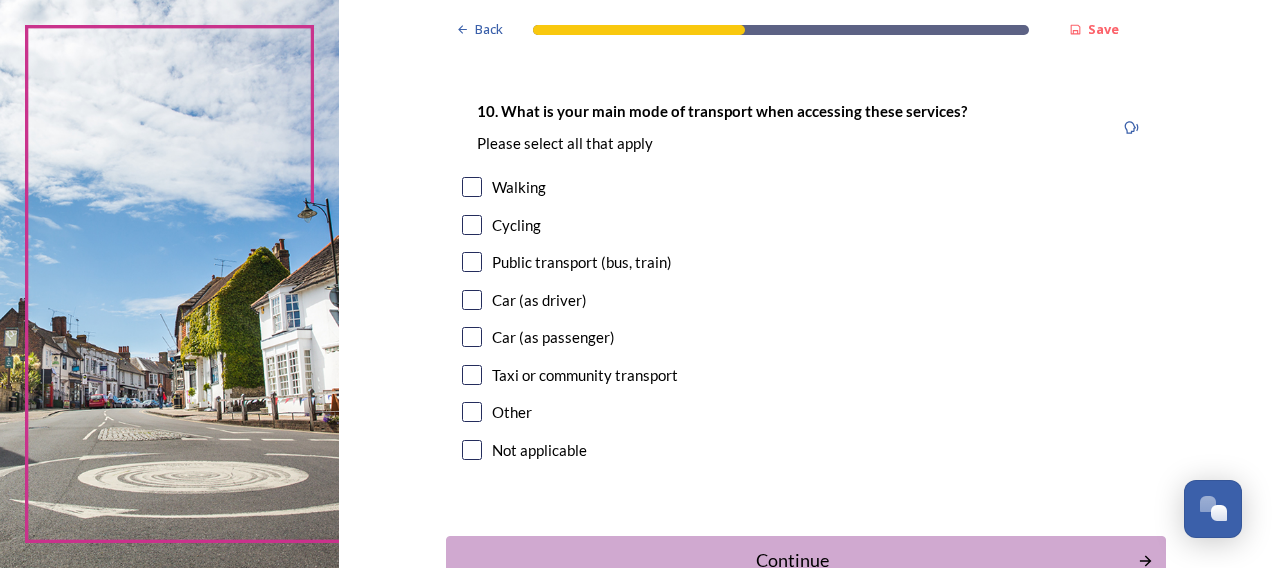 scroll, scrollTop: 1832, scrollLeft: 0, axis: vertical 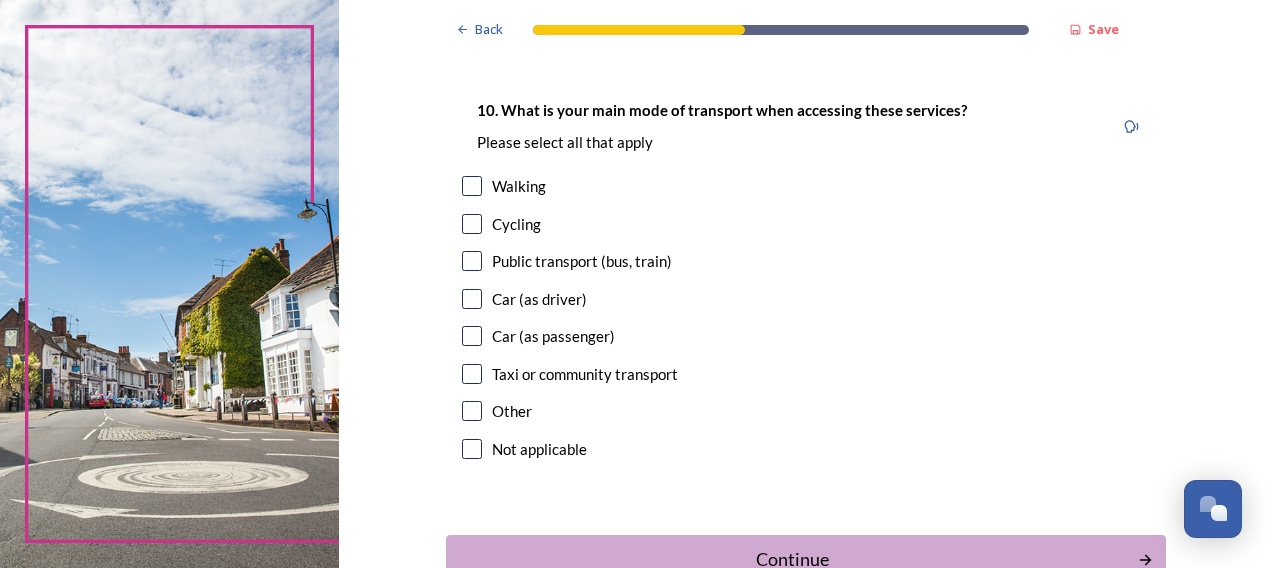 click on "Walking" at bounding box center (519, 186) 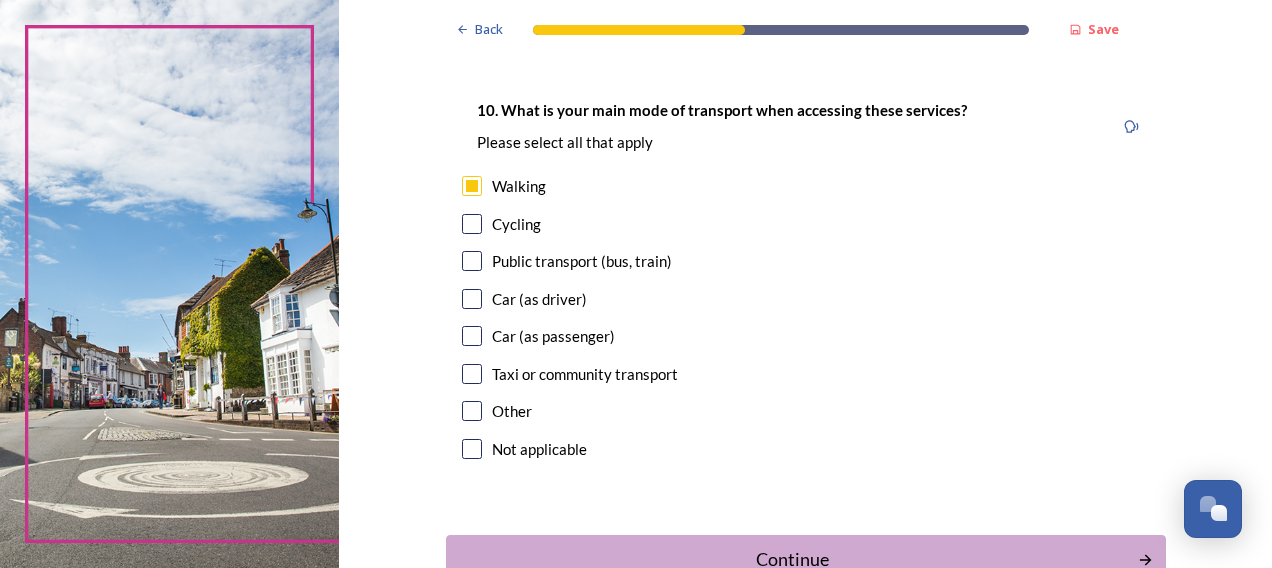 click at bounding box center (472, 299) 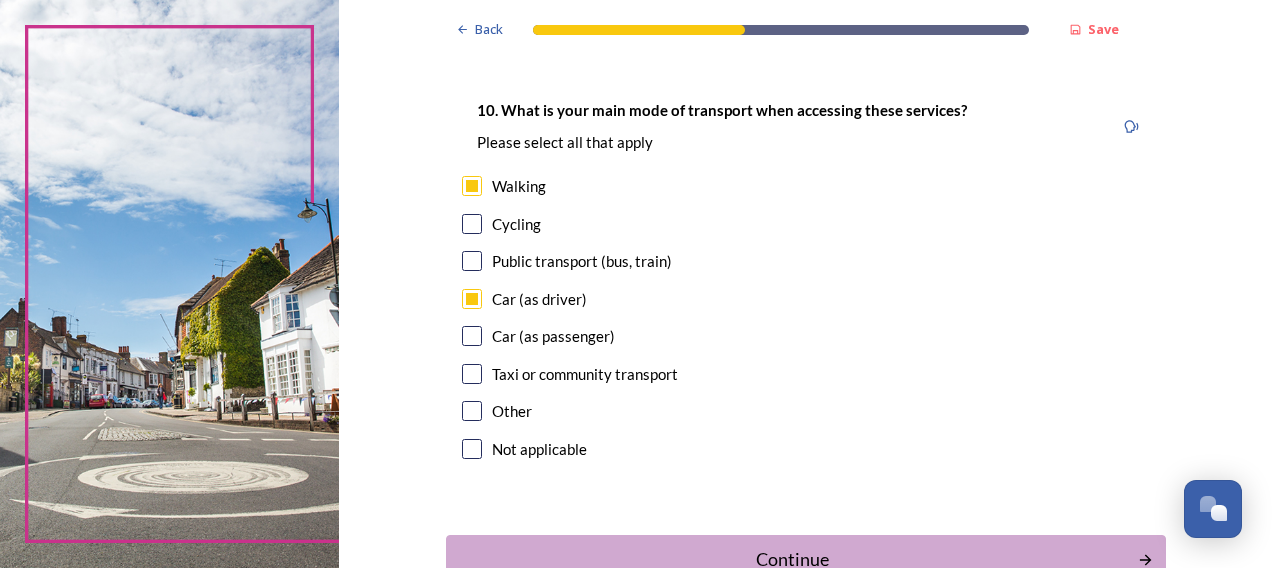 scroll, scrollTop: 1963, scrollLeft: 0, axis: vertical 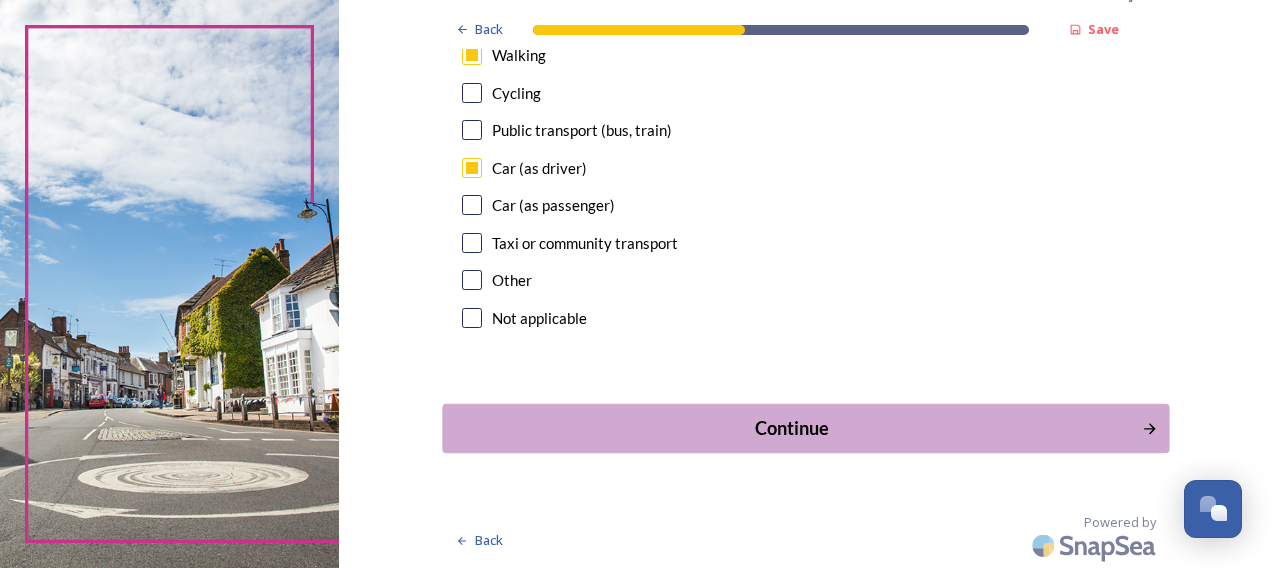 click on "Continue" at bounding box center (791, 428) 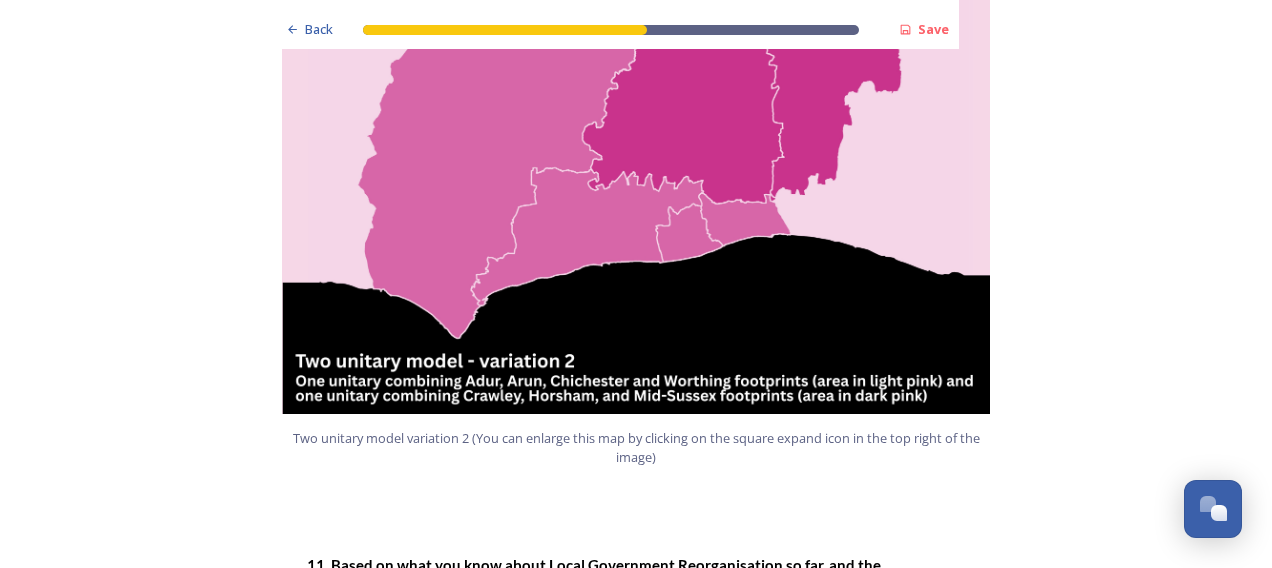 scroll, scrollTop: 2386, scrollLeft: 0, axis: vertical 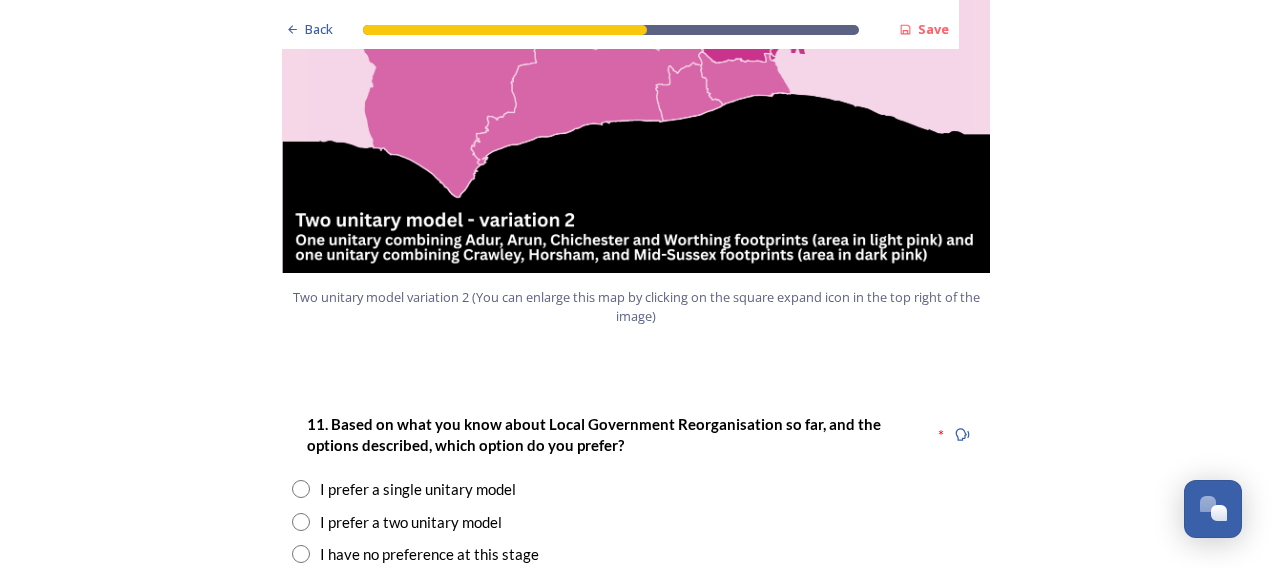 click on "I prefer a single unitary model" at bounding box center [418, 489] 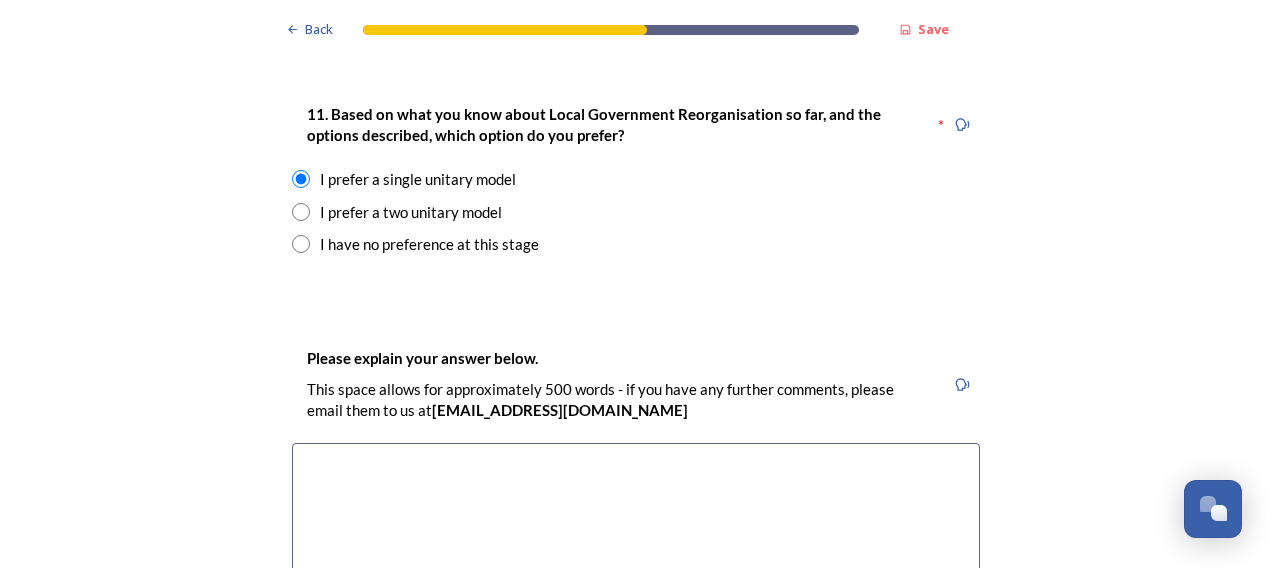 scroll, scrollTop: 2858, scrollLeft: 0, axis: vertical 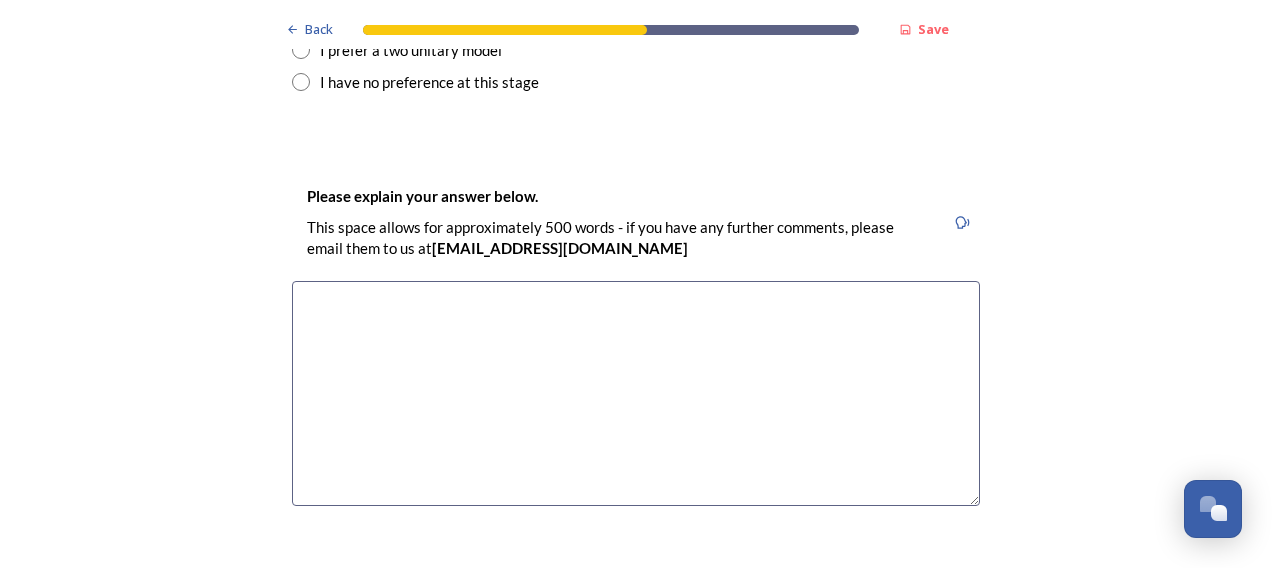 click at bounding box center (636, 393) 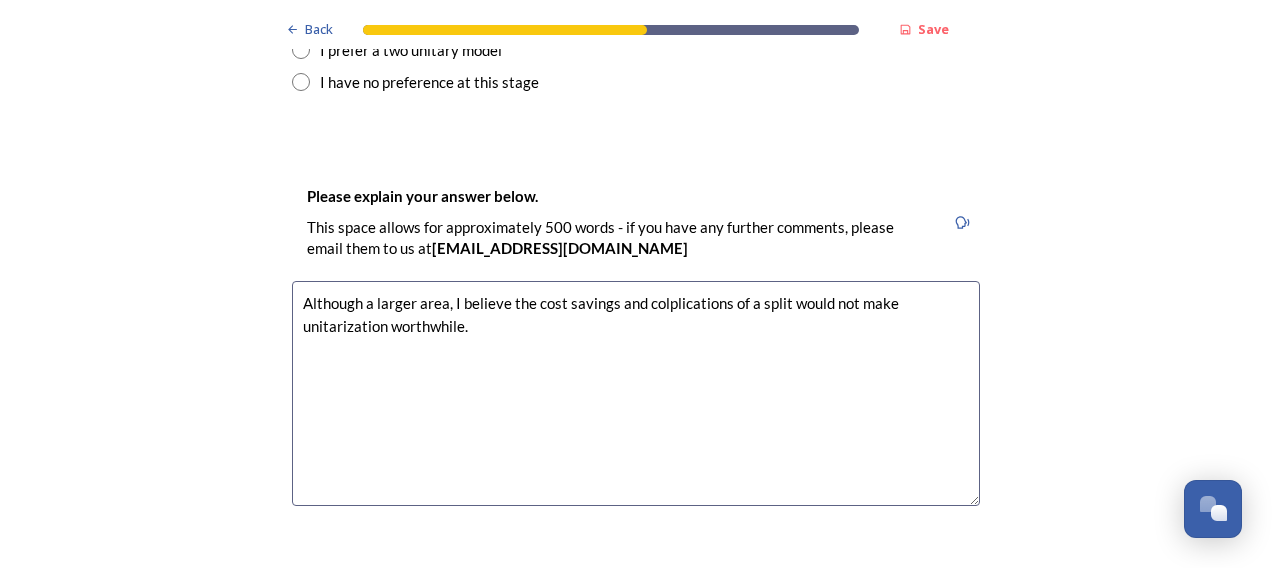 click on "Although a larger area, I believe the cost savings and colplications of a split would not make unitarization worthwhile." at bounding box center (636, 393) 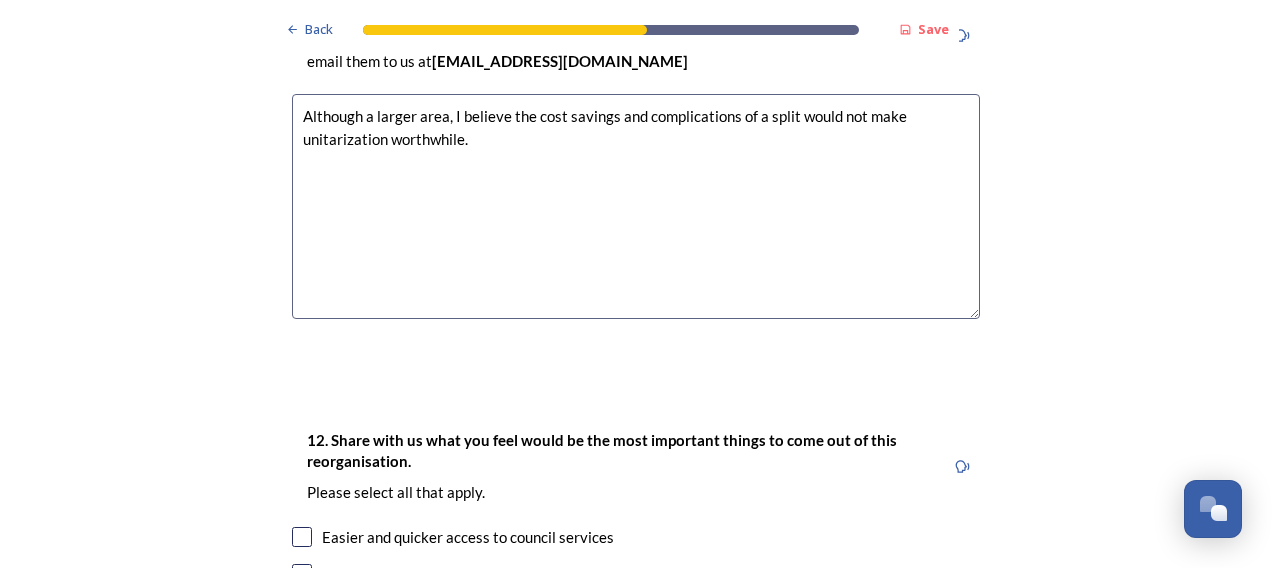 scroll, scrollTop: 3046, scrollLeft: 0, axis: vertical 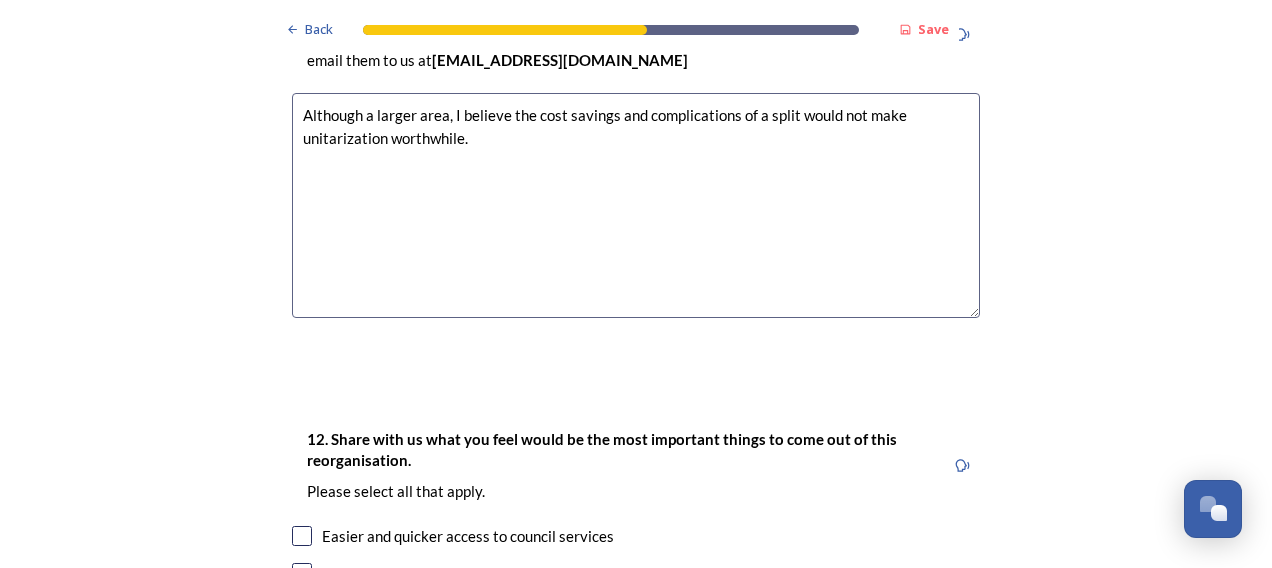click on "Although a larger area, I believe the cost savings and complications of a split would not make unitarization worthwhile." at bounding box center [636, 205] 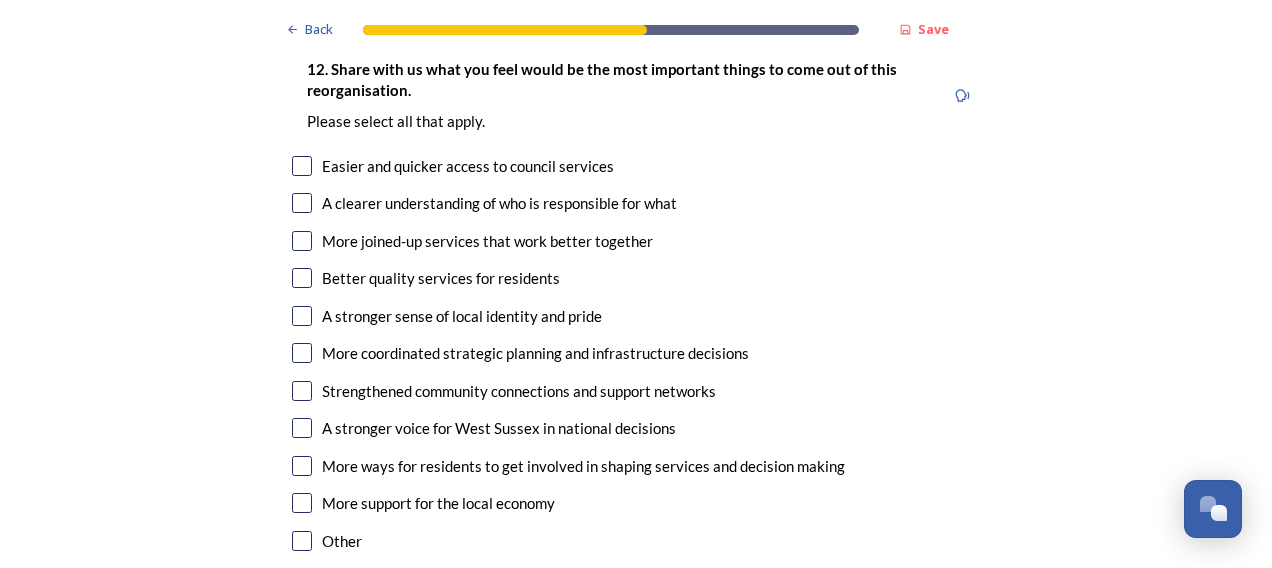 scroll, scrollTop: 3427, scrollLeft: 0, axis: vertical 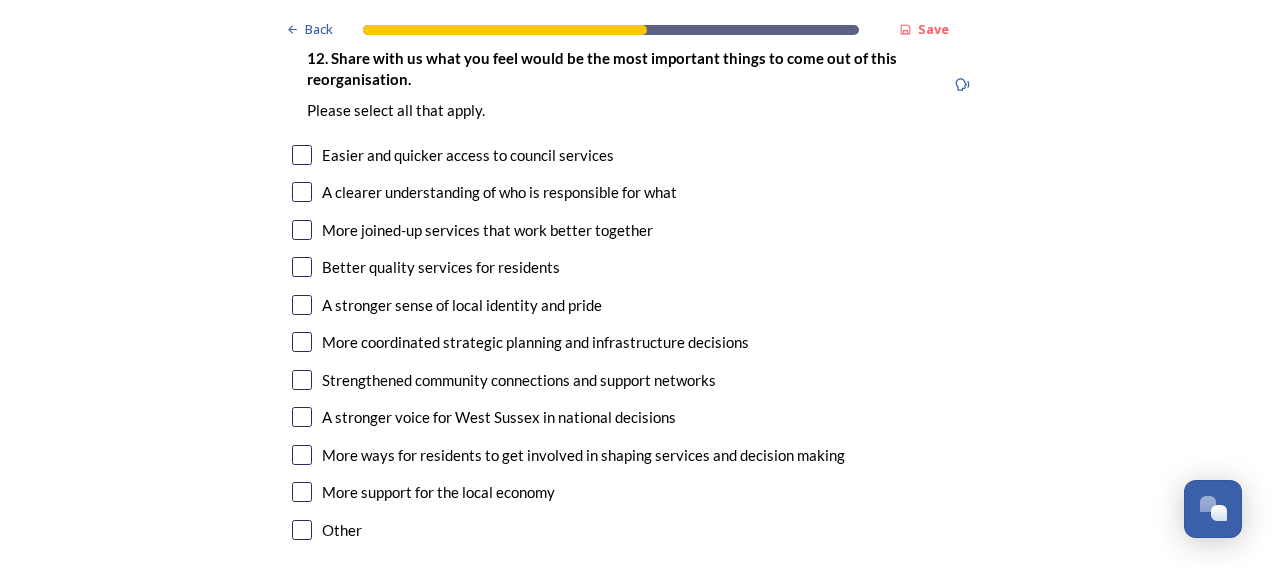 type on "Although a larger area, I believe the cost savings and complications of a split would not make unitarization worthwhile. A single unitary, with good area based work would work best." 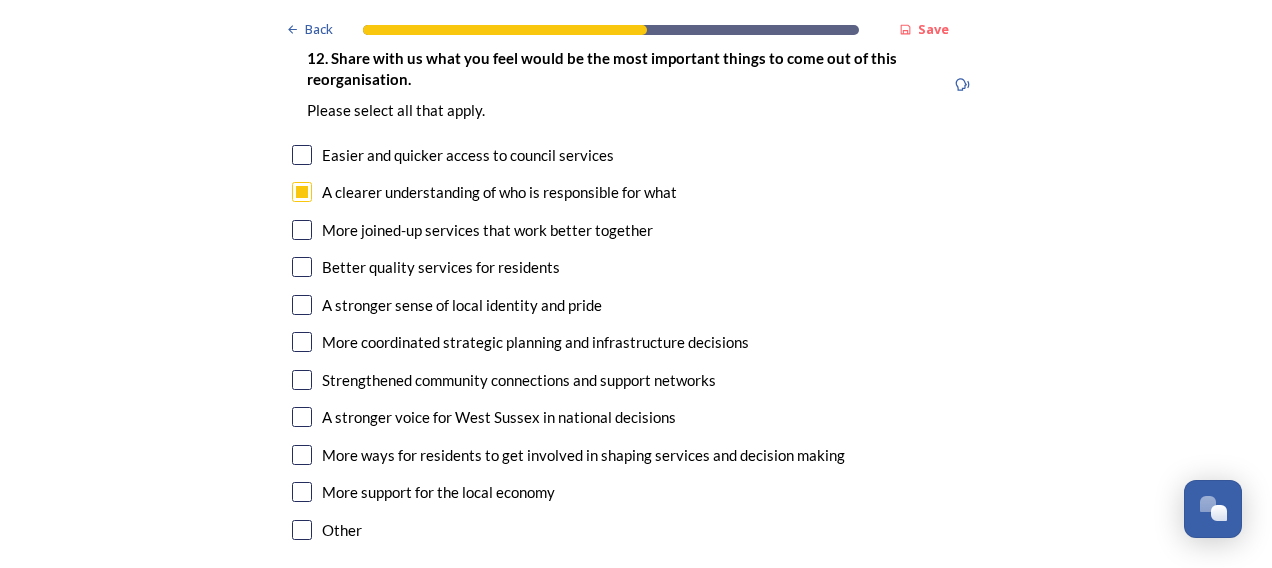 scroll, scrollTop: 3412, scrollLeft: 0, axis: vertical 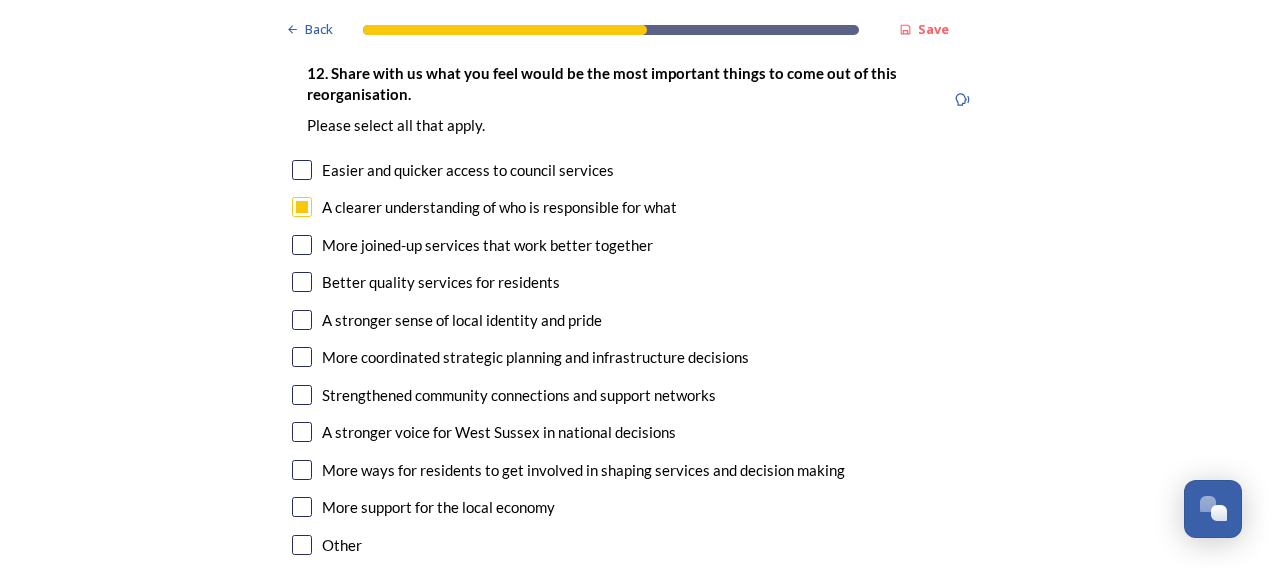 click on "12. Share with us what you feel would be the most important things to come out of this reorganisation. Please select all that apply. Easier and quicker access to council services A clearer understanding of who is responsible for what More joined-up services that work better together Better quality services for residents A stronger sense of local identity and pride More coordinated strategic planning and infrastructure decisions  Strengthened community connections and support networks A stronger voice for West Sussex in national decisions More ways for residents to get involved in shaping services and decision making More support for the local economy Other" at bounding box center (636, 311) 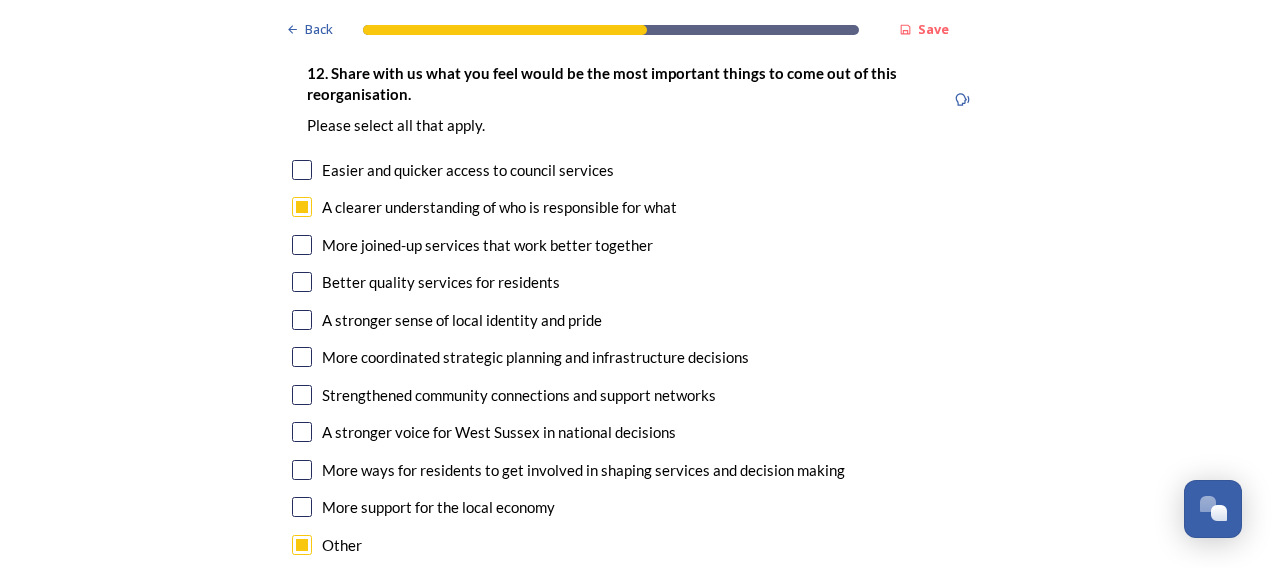scroll, scrollTop: 3548, scrollLeft: 0, axis: vertical 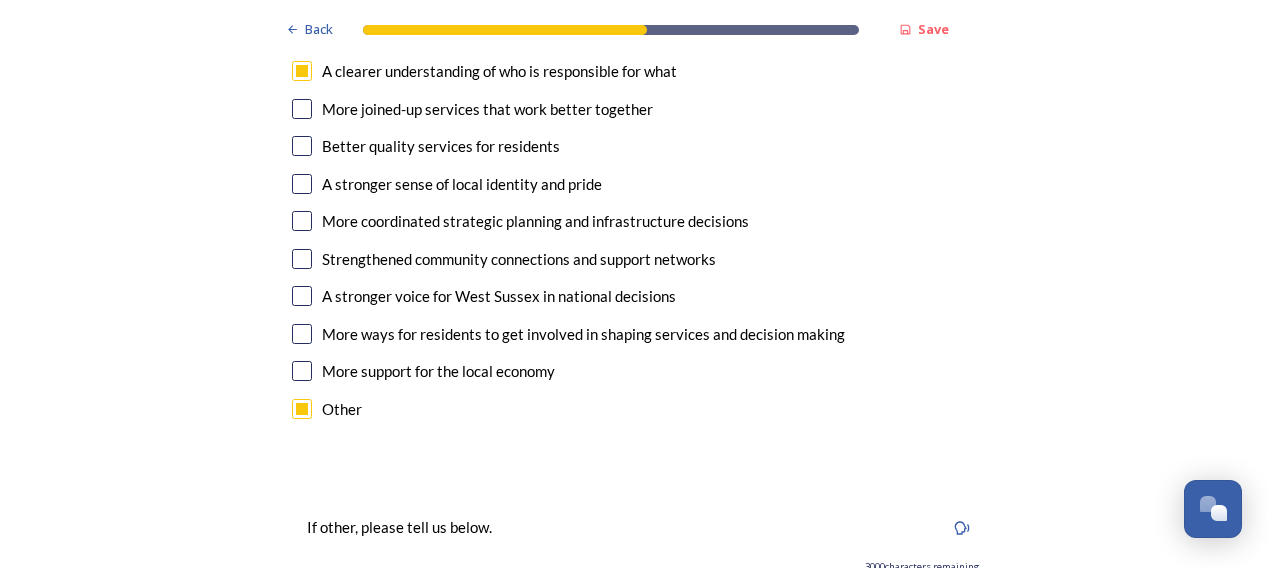 click at bounding box center [636, 598] 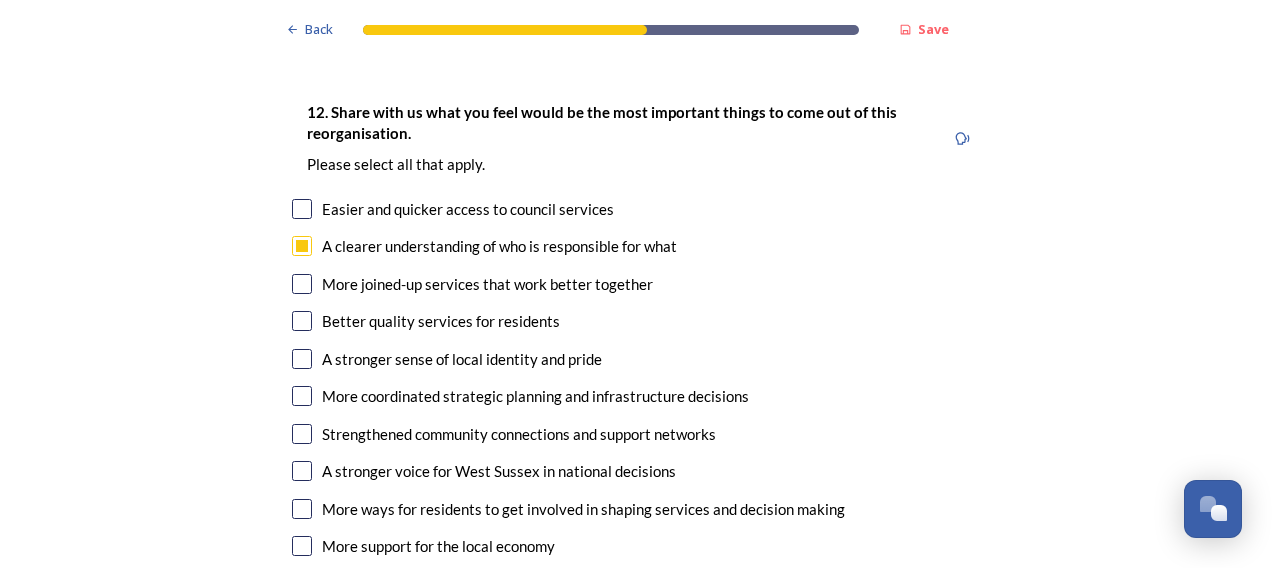 scroll, scrollTop: 3406, scrollLeft: 0, axis: vertical 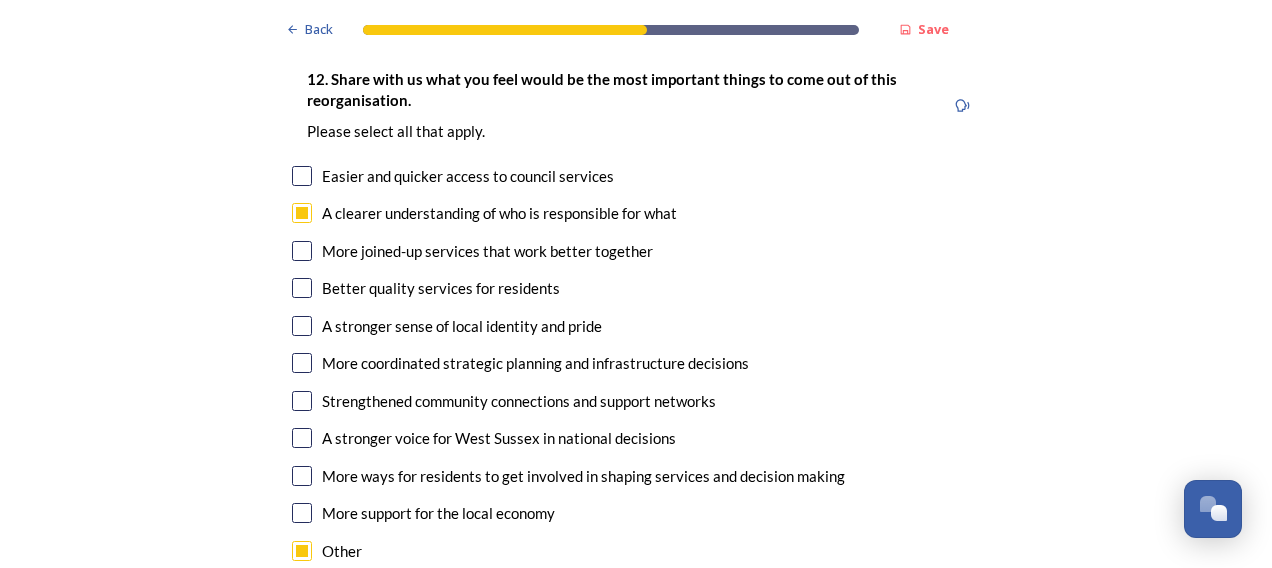 type on "A need to make councils more financially sustainable." 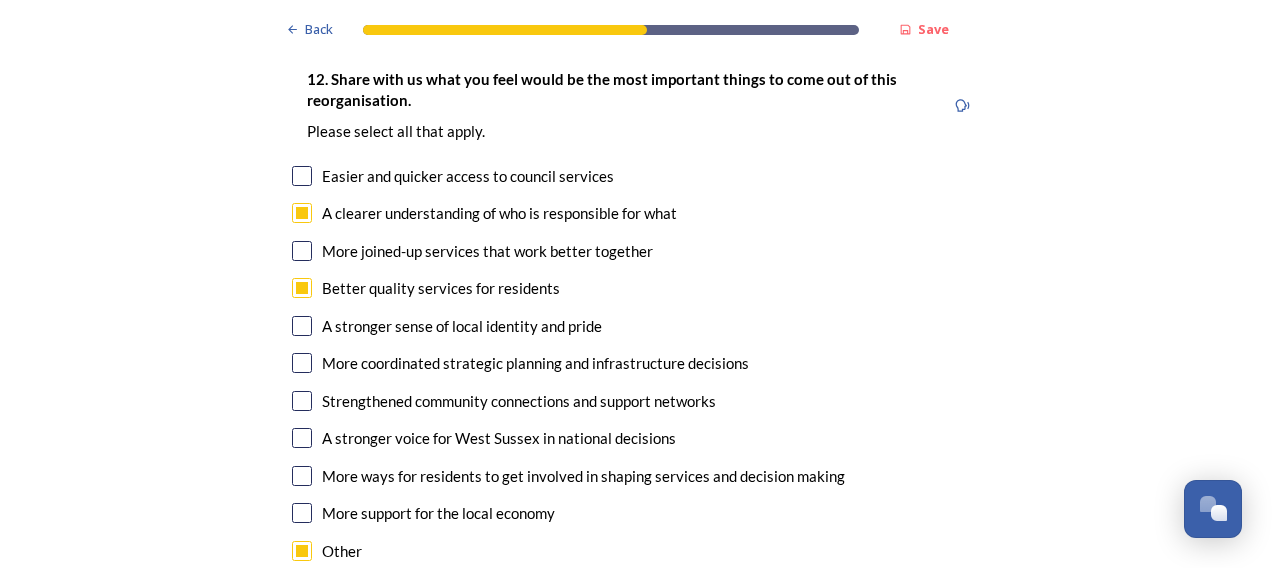 click at bounding box center [302, 476] 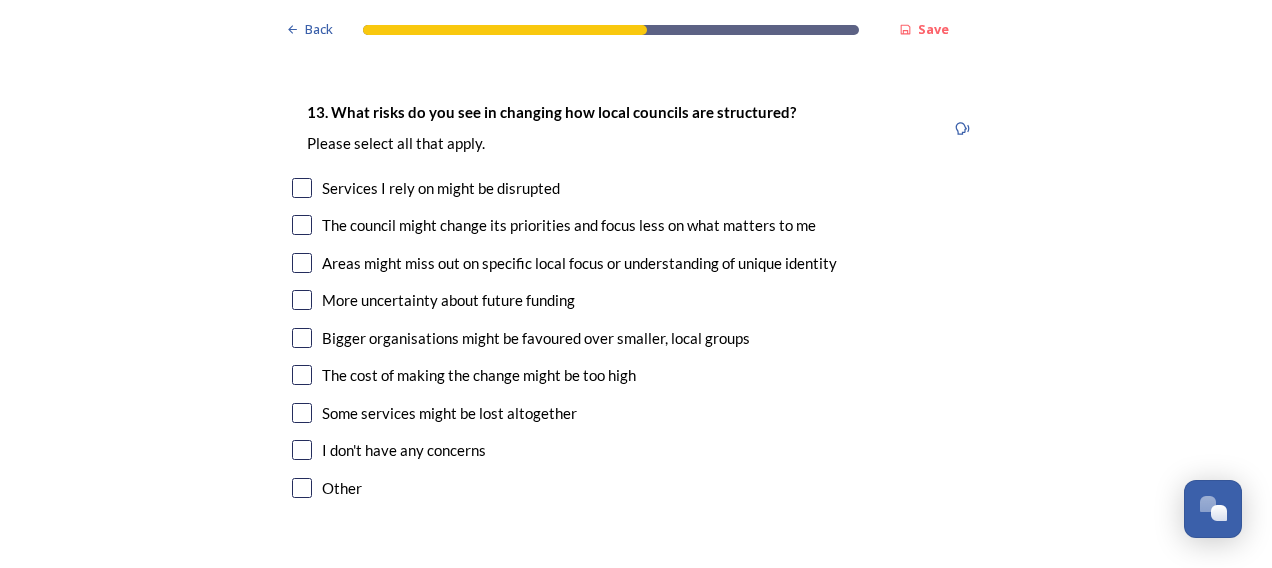 scroll, scrollTop: 4174, scrollLeft: 0, axis: vertical 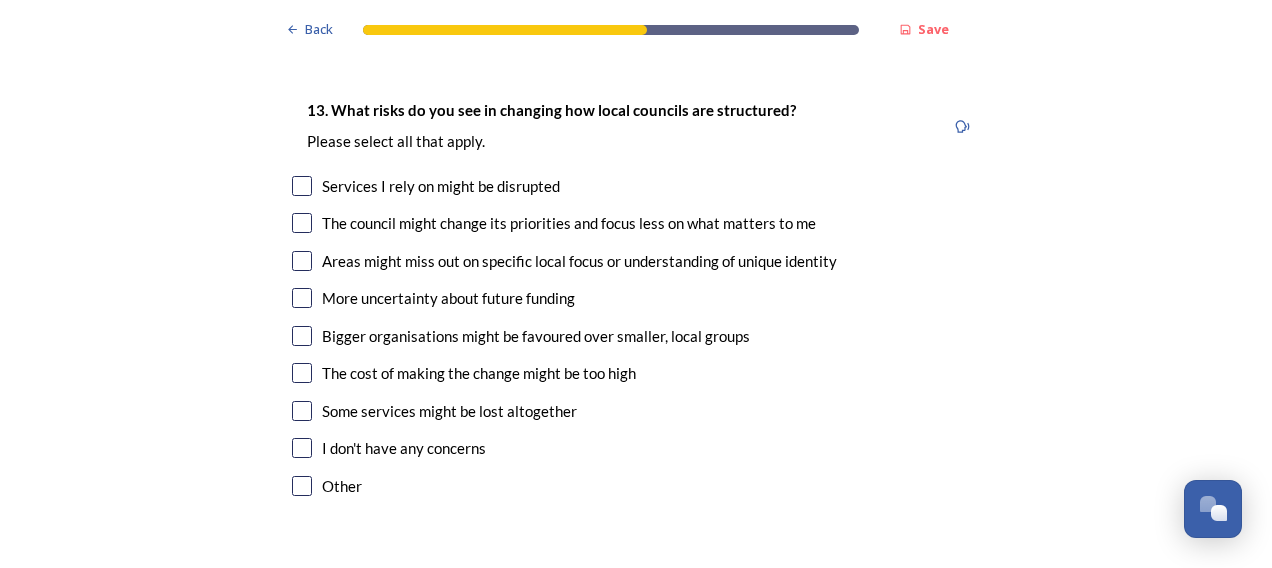 click on "13. What risks do you see in changing how local councils are structured? ﻿Please select all that apply. Services I rely on might be disrupted The council might change its priorities and focus less on what matters to me Areas might miss out on specific local focus or understanding of unique identity More uncertainty about future funding Bigger organisations might be favoured over smaller, local groups The cost of making the change might be too high Some services might be lost altogether I don't have any concerns Other" at bounding box center (636, 300) 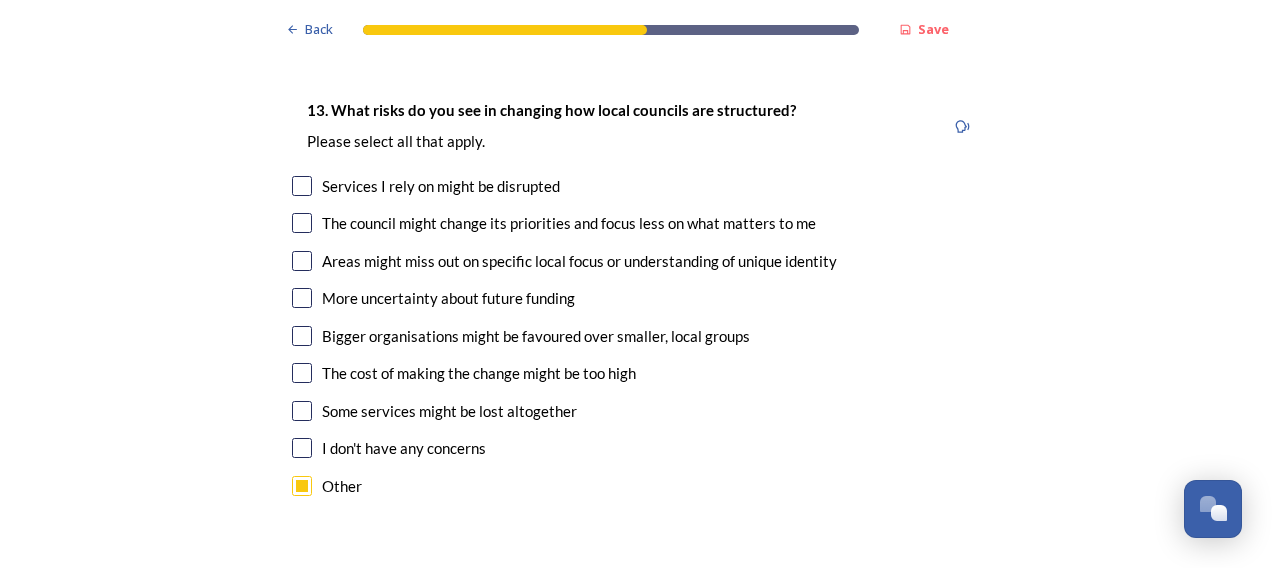 scroll, scrollTop: 4236, scrollLeft: 0, axis: vertical 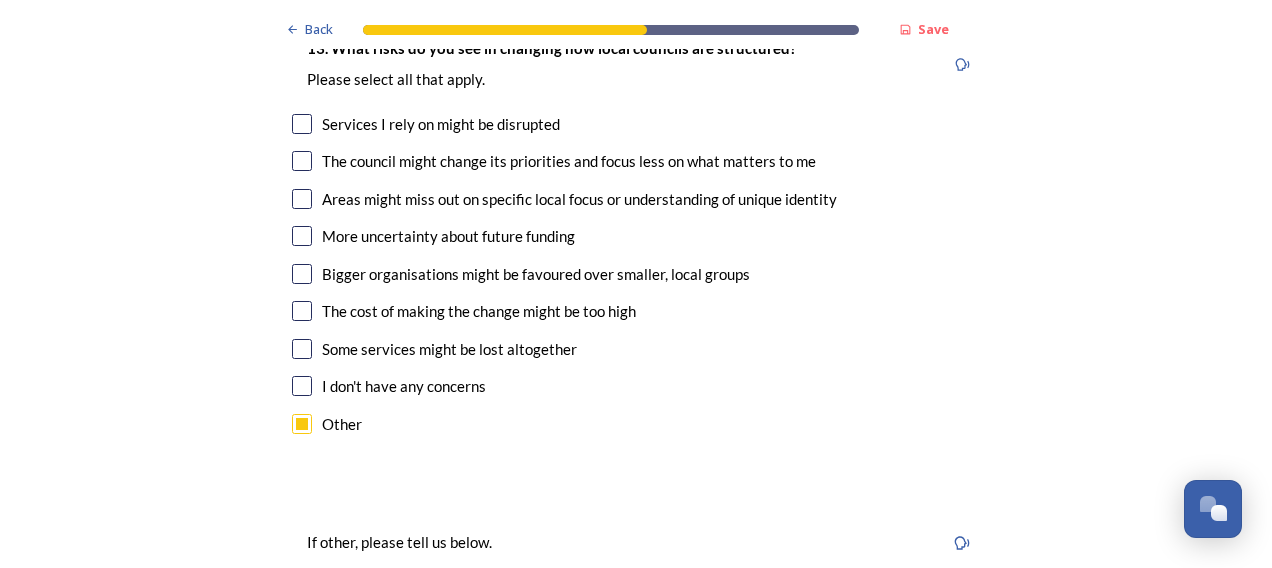 click at bounding box center (636, 613) 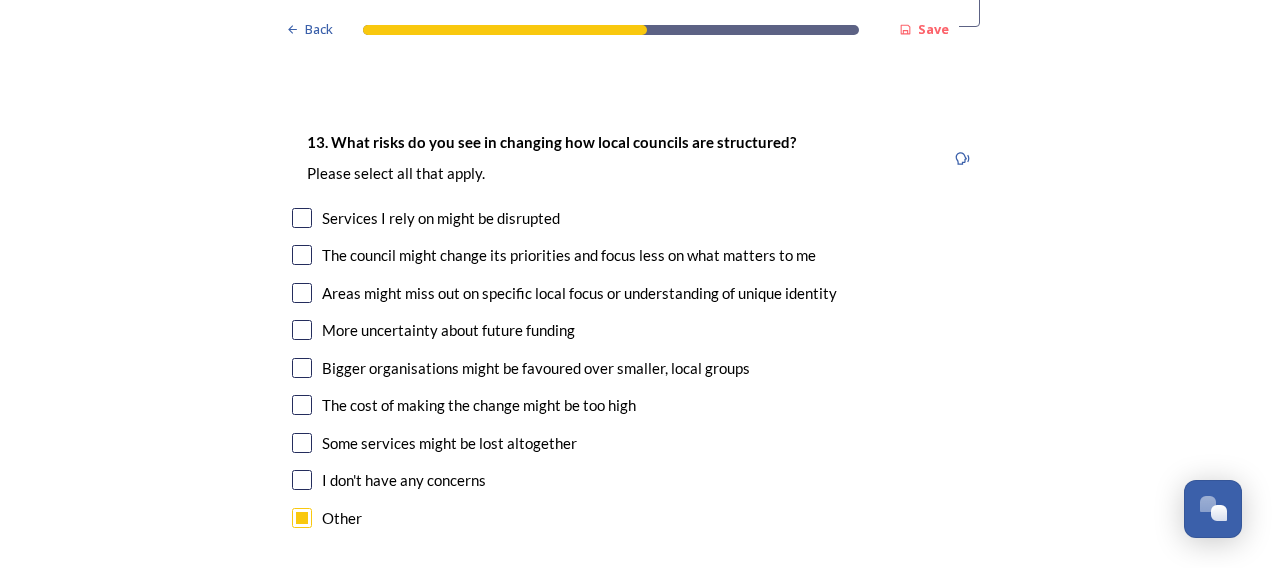 scroll, scrollTop: 4141, scrollLeft: 0, axis: vertical 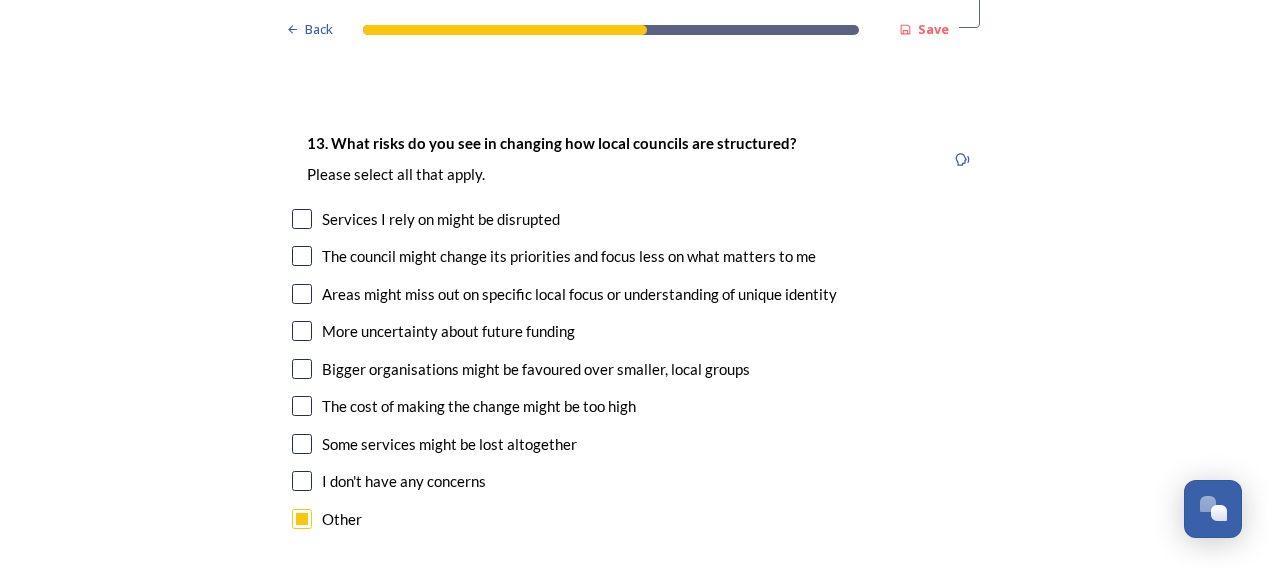 type on "Losing excellent staff" 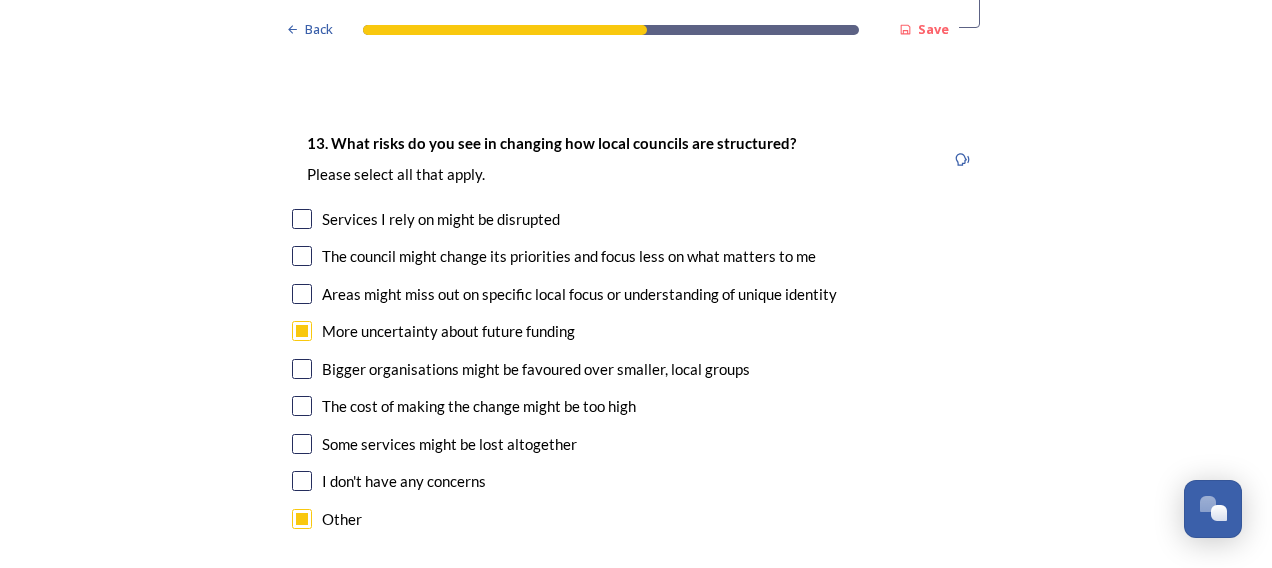 click on "13. What risks do you see in changing how local councils are structured? ﻿Please select all that apply. Services I rely on might be disrupted The council might change its priorities and focus less on what matters to me Areas might miss out on specific local focus or understanding of unique identity More uncertainty about future funding Bigger organisations might be favoured over smaller, local groups The cost of making the change might be too high Some services might be lost altogether I don't have any concerns Other" at bounding box center [636, 333] 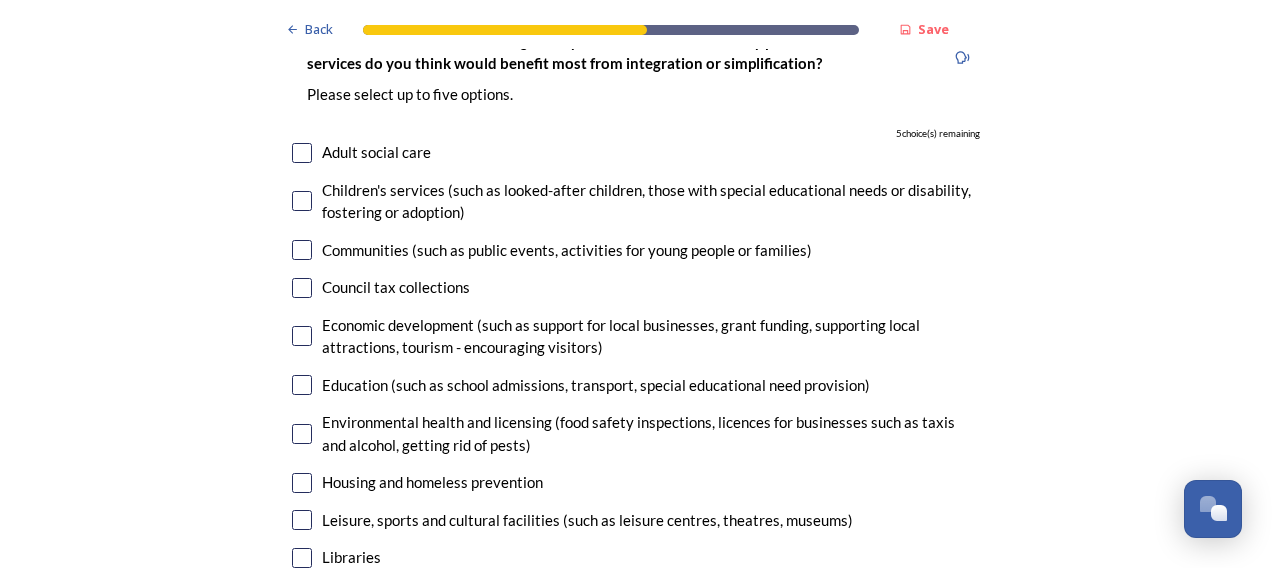scroll, scrollTop: 5003, scrollLeft: 0, axis: vertical 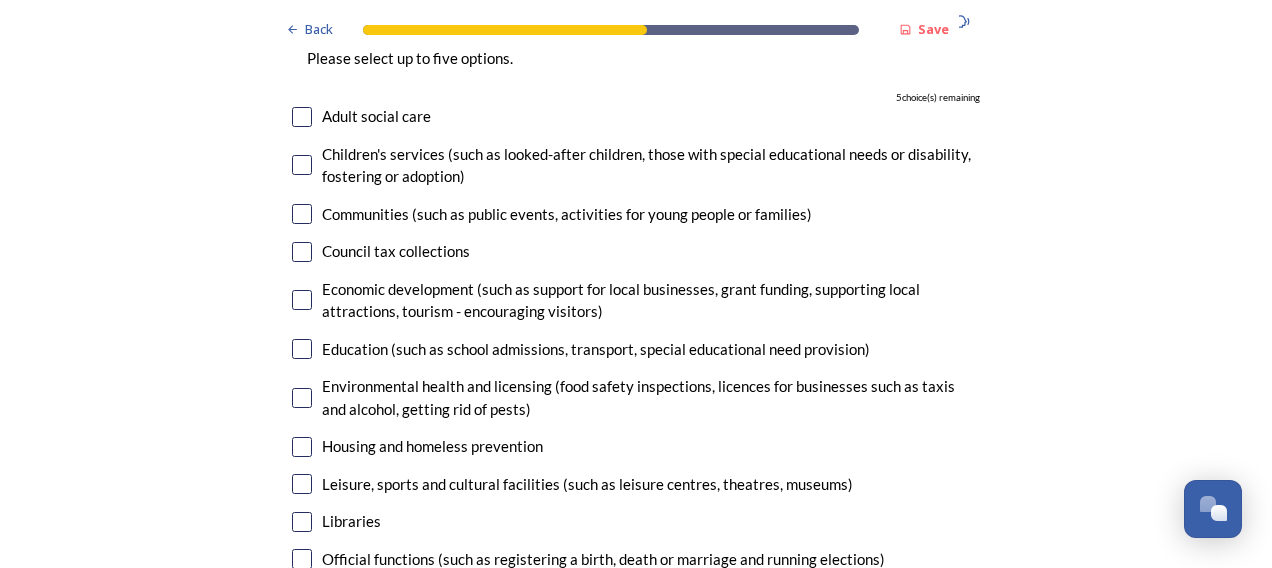 click at bounding box center (302, 300) 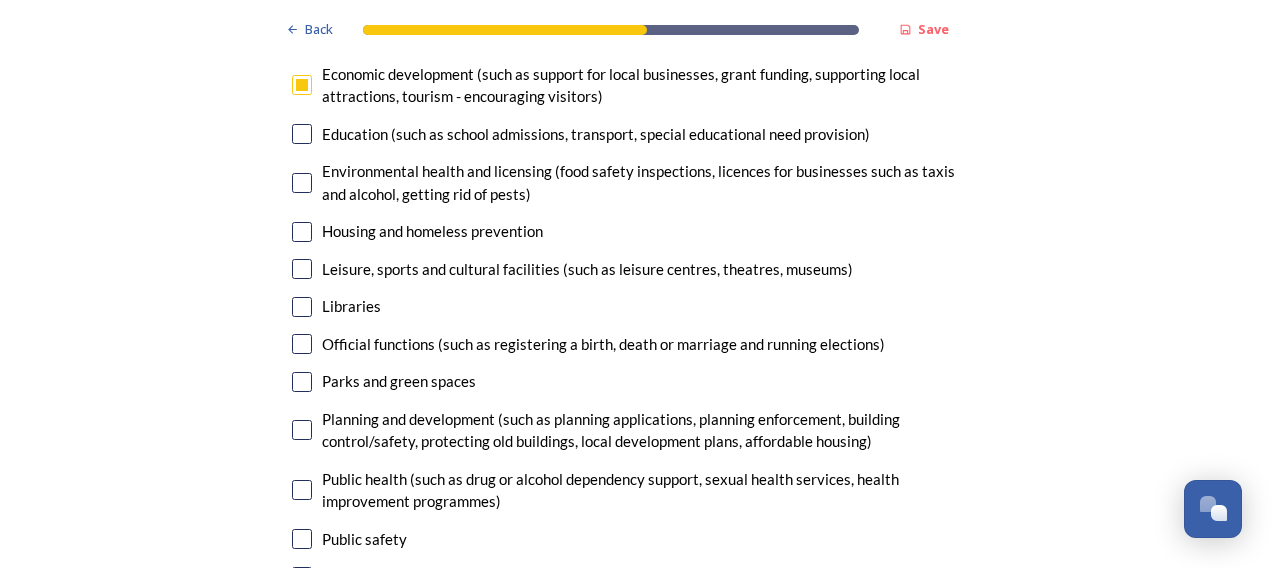 scroll, scrollTop: 5219, scrollLeft: 0, axis: vertical 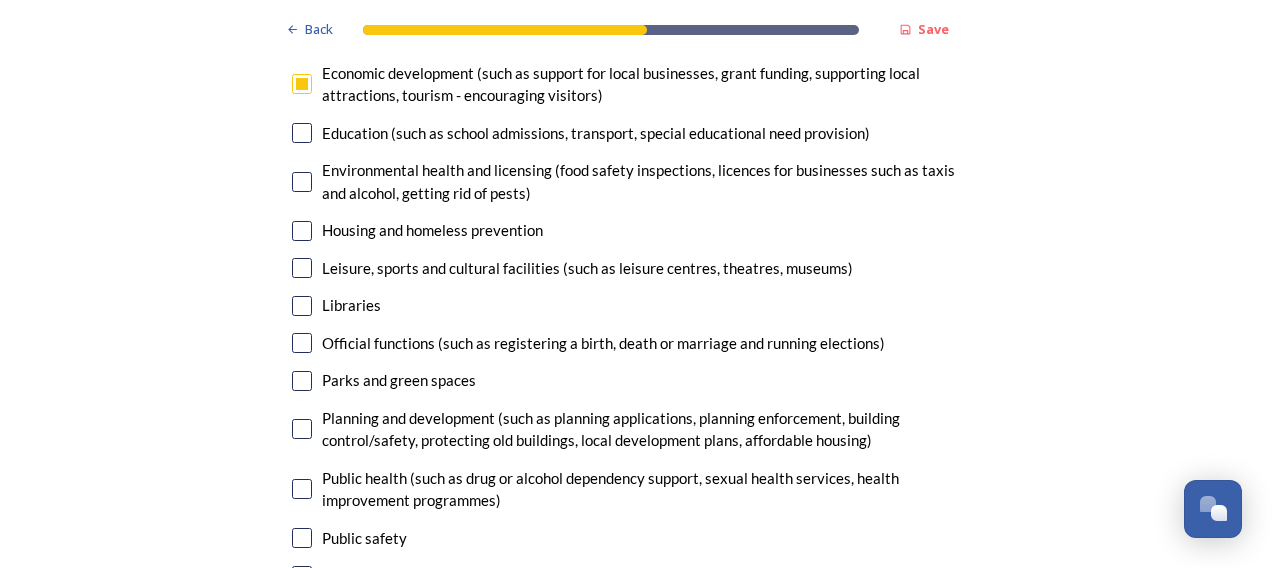 click at bounding box center [302, 231] 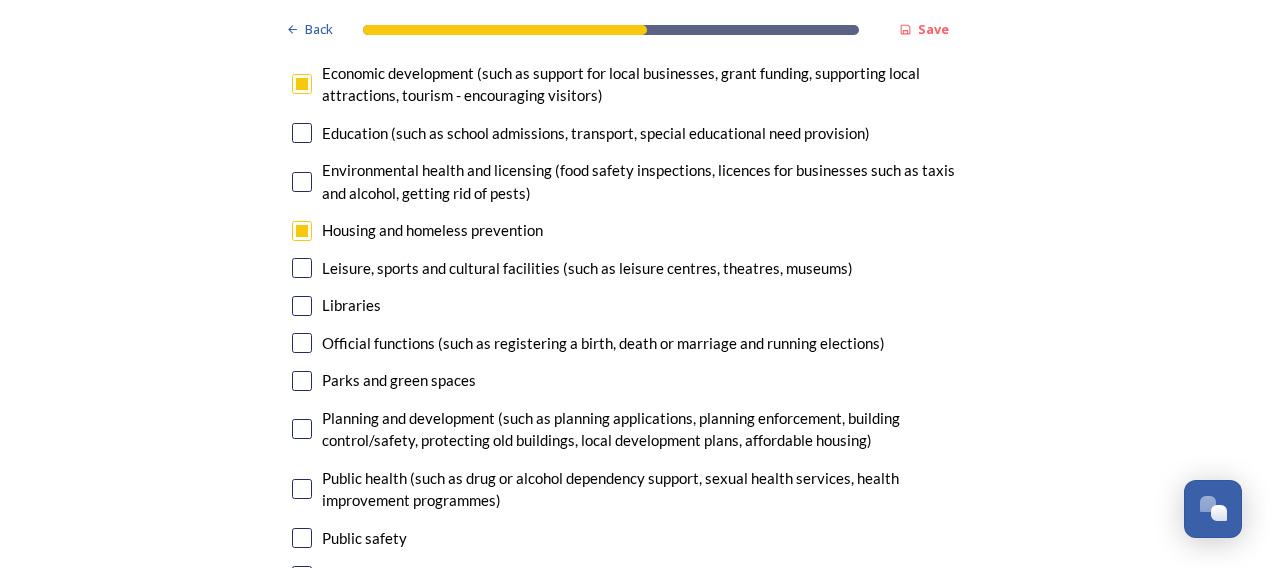 click at bounding box center (302, 231) 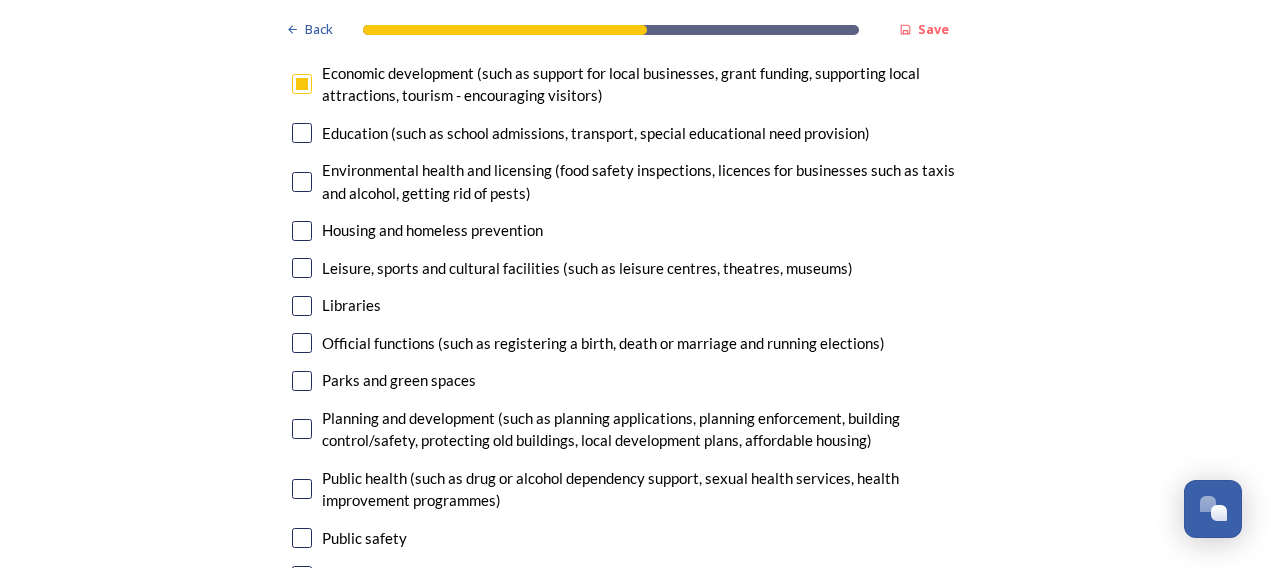 click on "Planning and development (such as planning applications, planning enforcement, building control/safety, protecting old buildings, local development plans, affordable housing)" at bounding box center (636, 429) 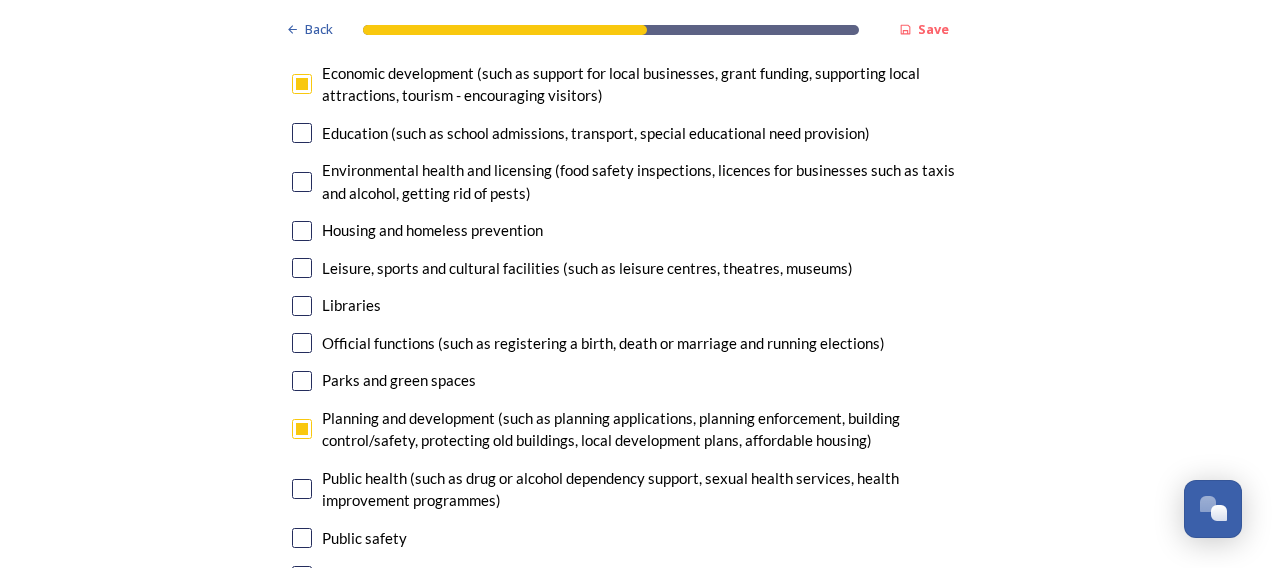 checkbox on "true" 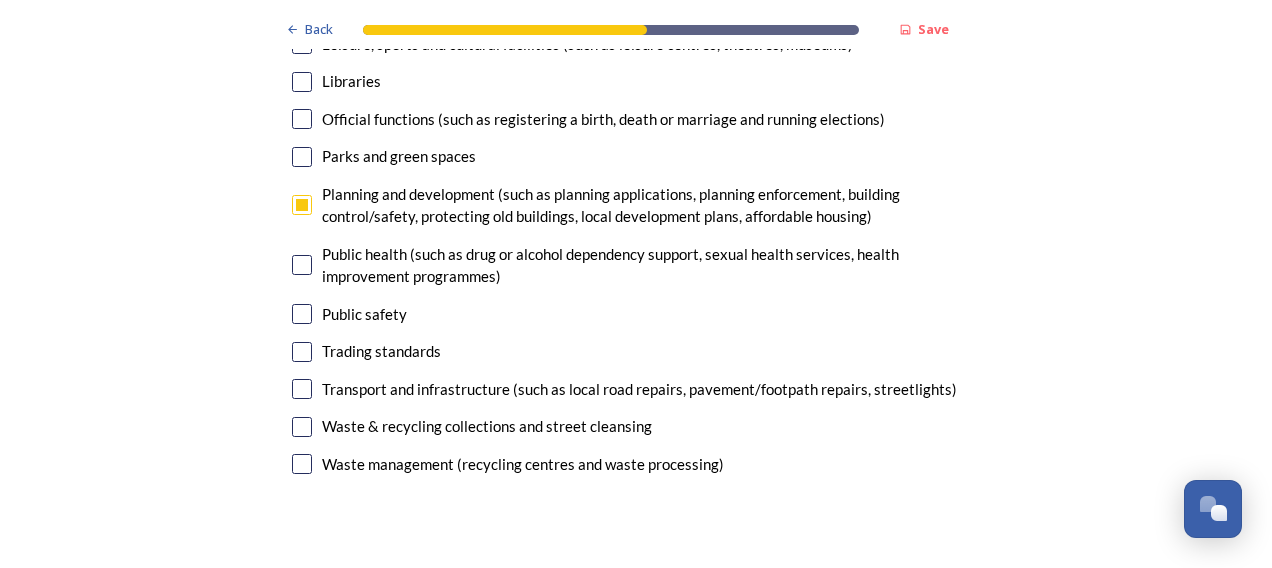 scroll, scrollTop: 5444, scrollLeft: 0, axis: vertical 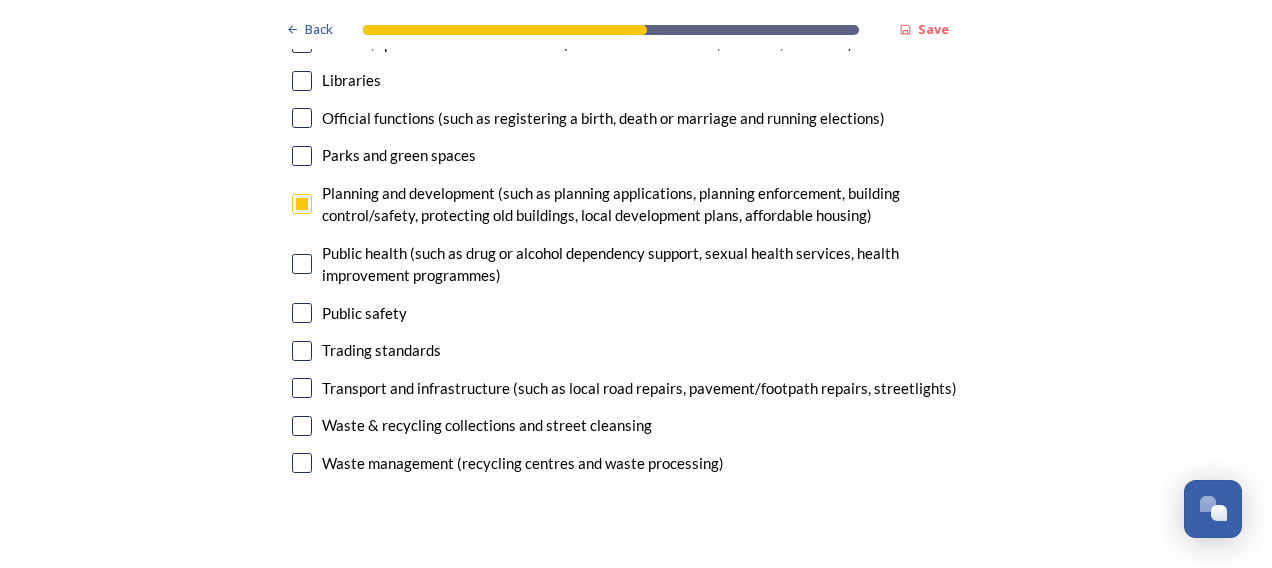 click at bounding box center (302, 388) 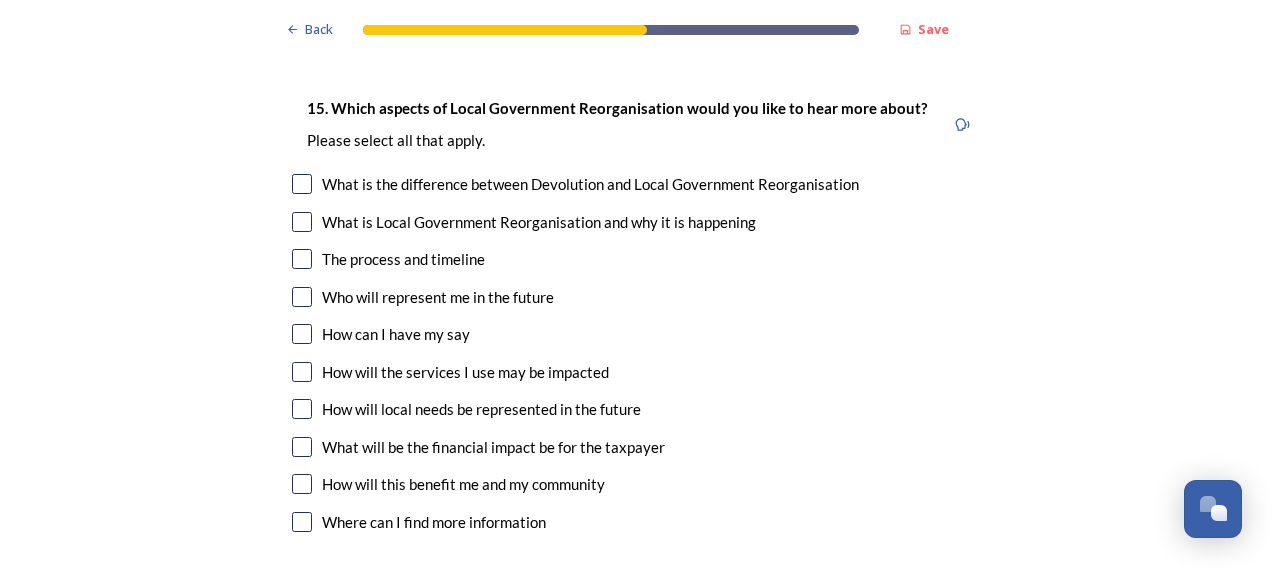 scroll, scrollTop: 5982, scrollLeft: 0, axis: vertical 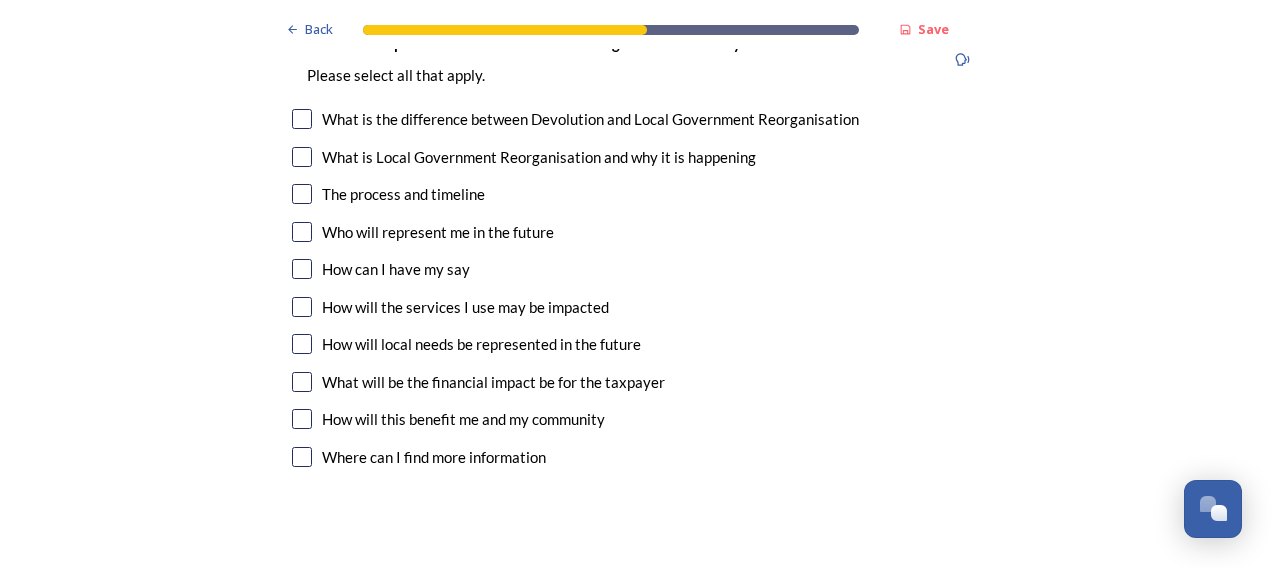 click at bounding box center [302, 344] 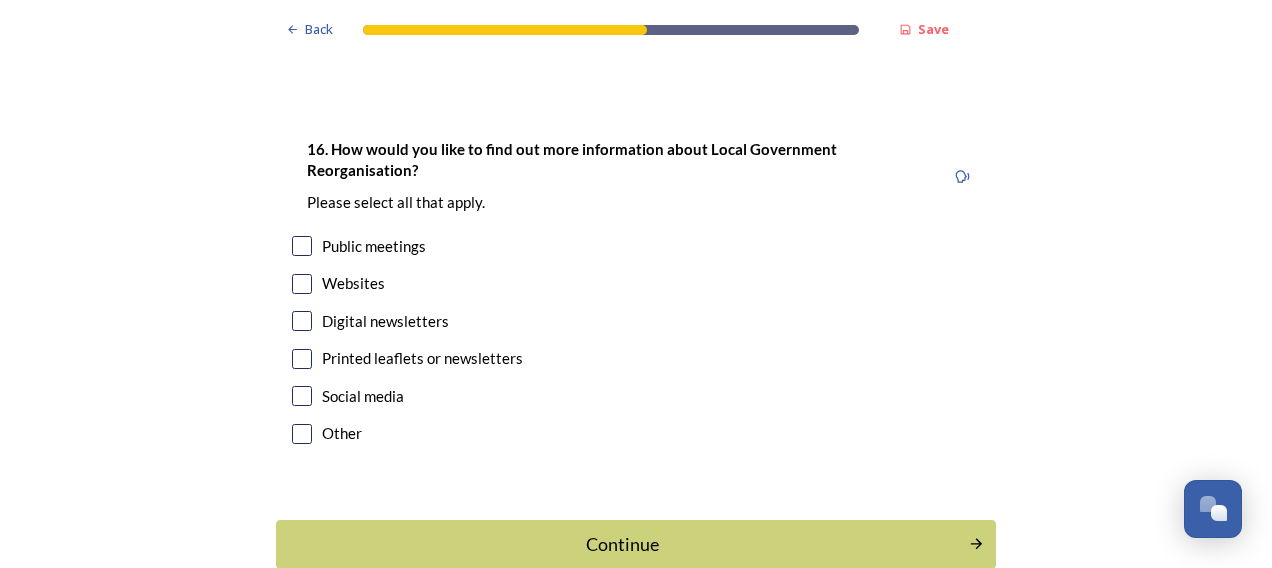 scroll, scrollTop: 6411, scrollLeft: 0, axis: vertical 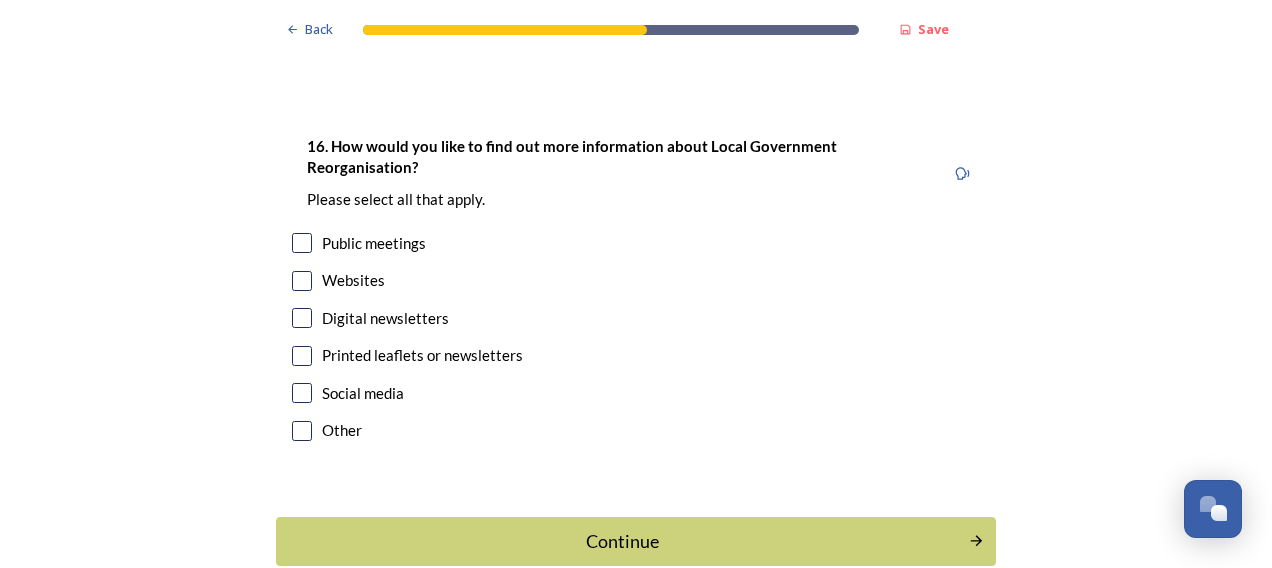 click at bounding box center [302, 281] 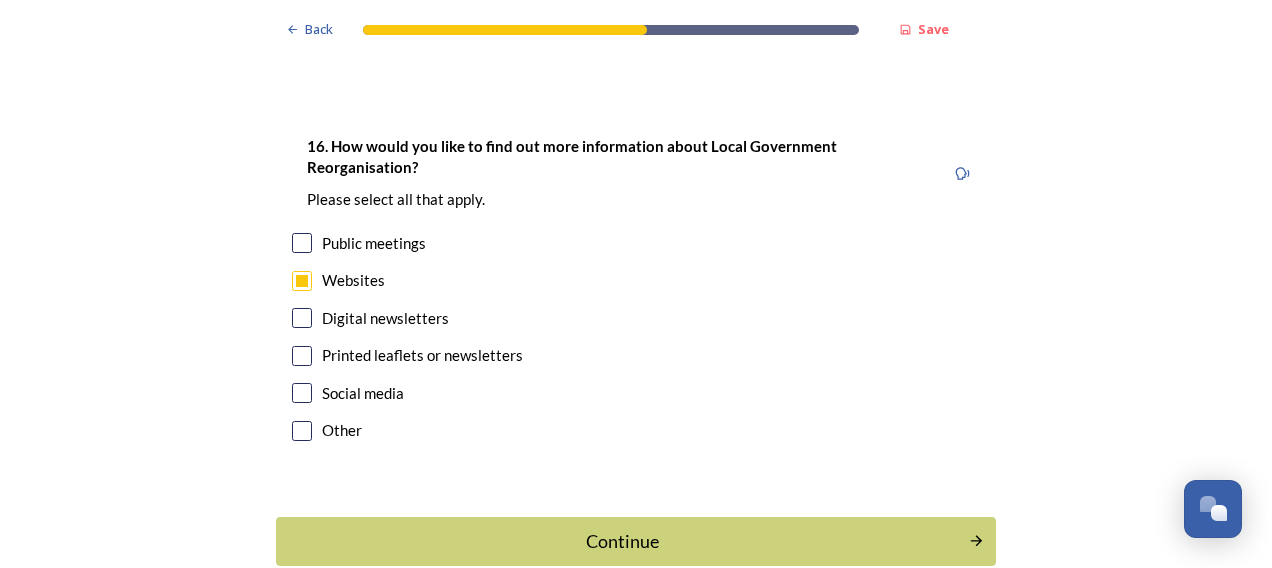 click on "Social media" at bounding box center (363, 393) 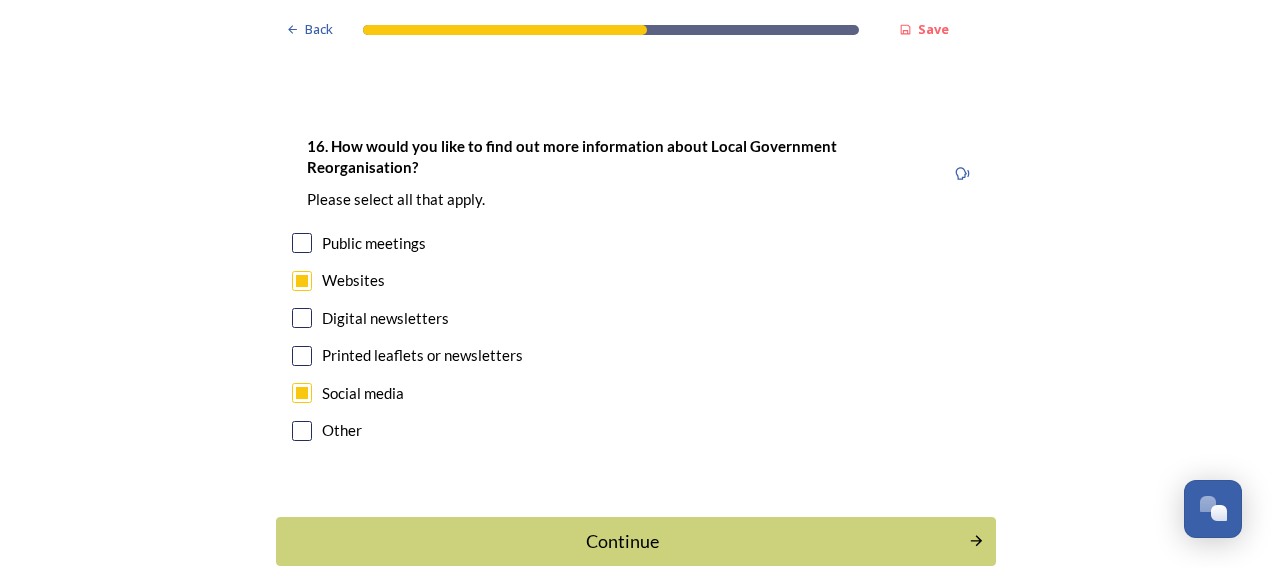checkbox on "true" 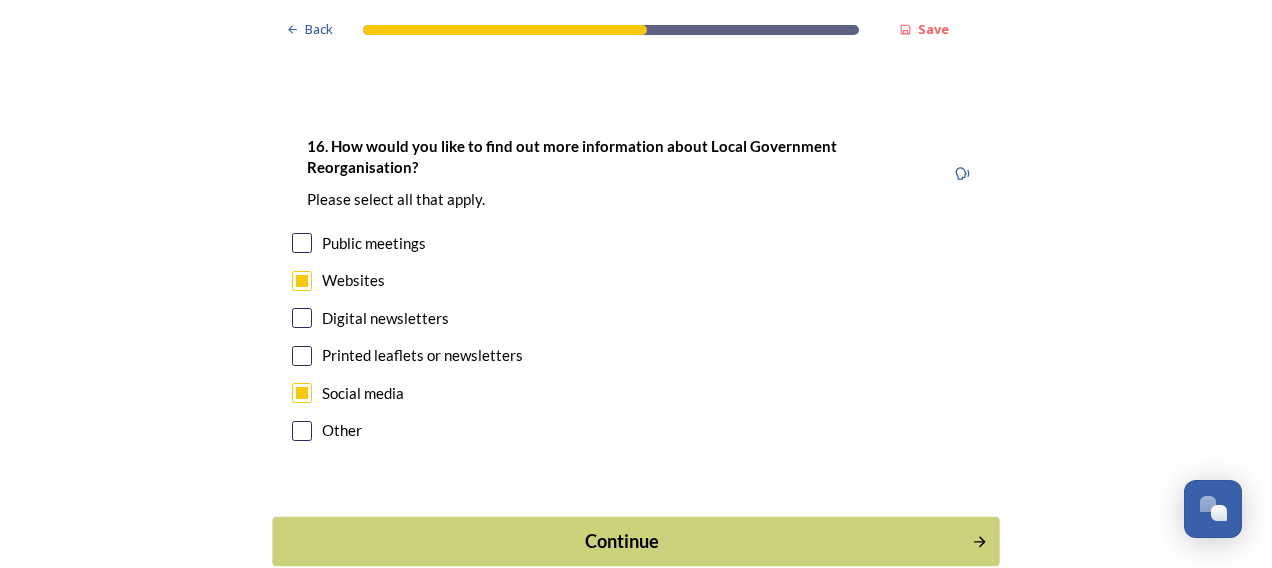 click on "Continue" at bounding box center [622, 541] 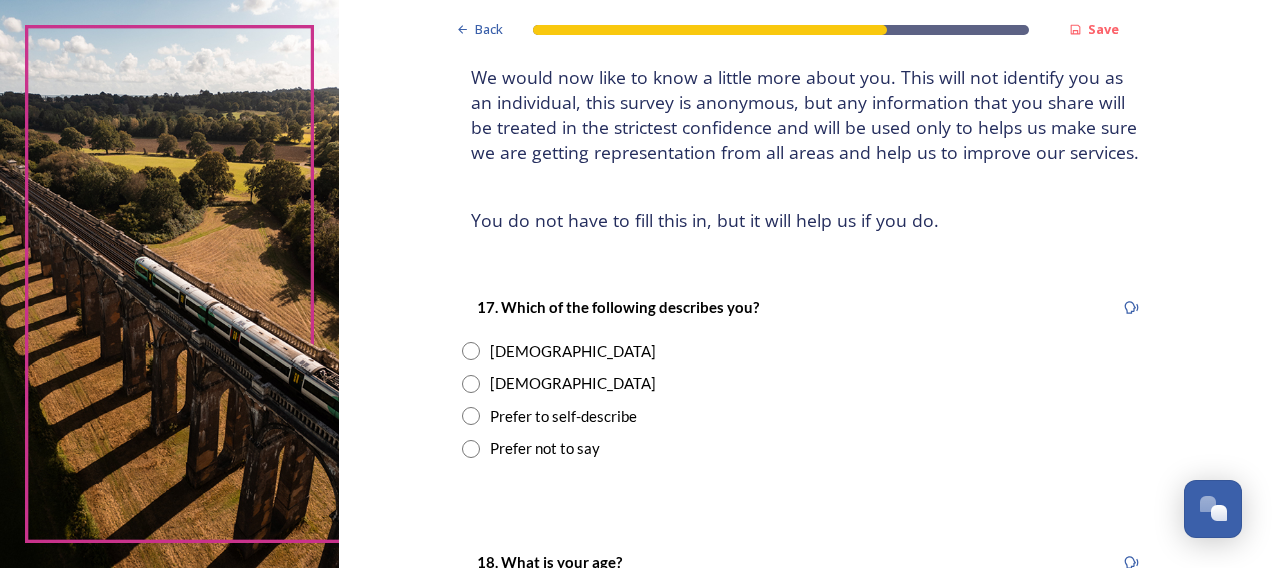 scroll, scrollTop: 141, scrollLeft: 0, axis: vertical 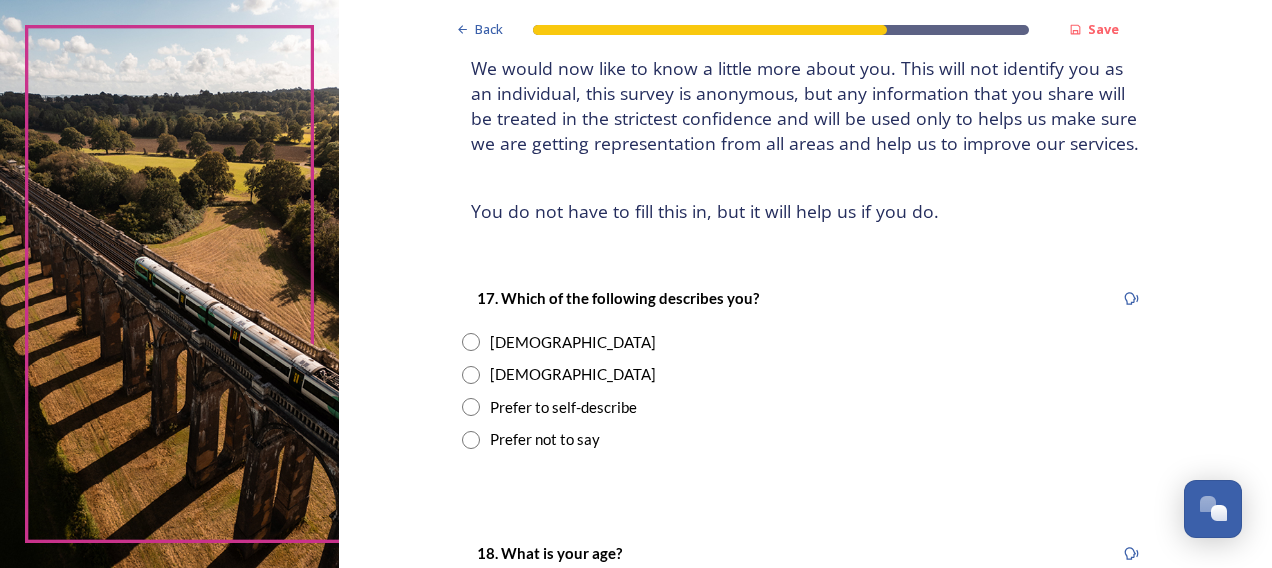 click at bounding box center [471, 342] 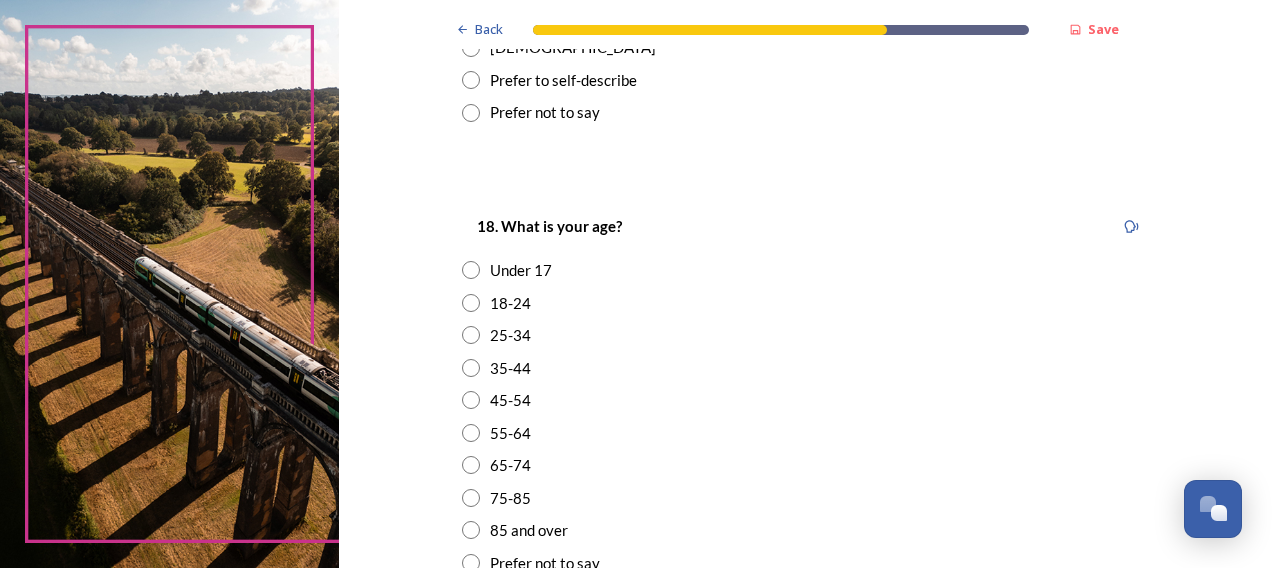 scroll, scrollTop: 474, scrollLeft: 0, axis: vertical 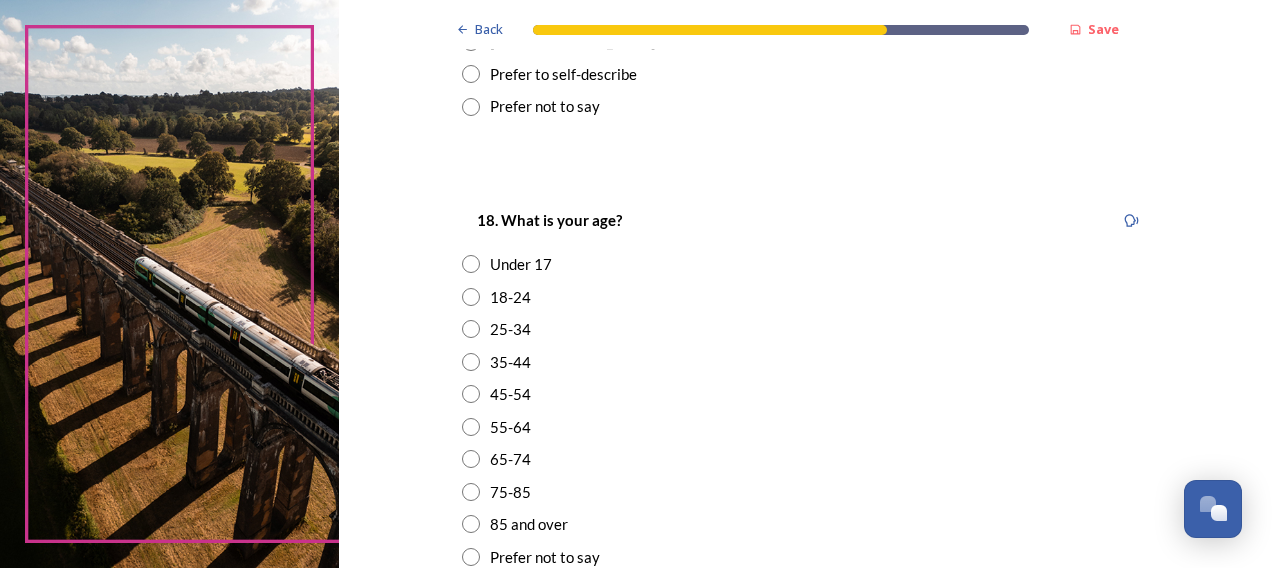 click on "35-44" at bounding box center (510, 362) 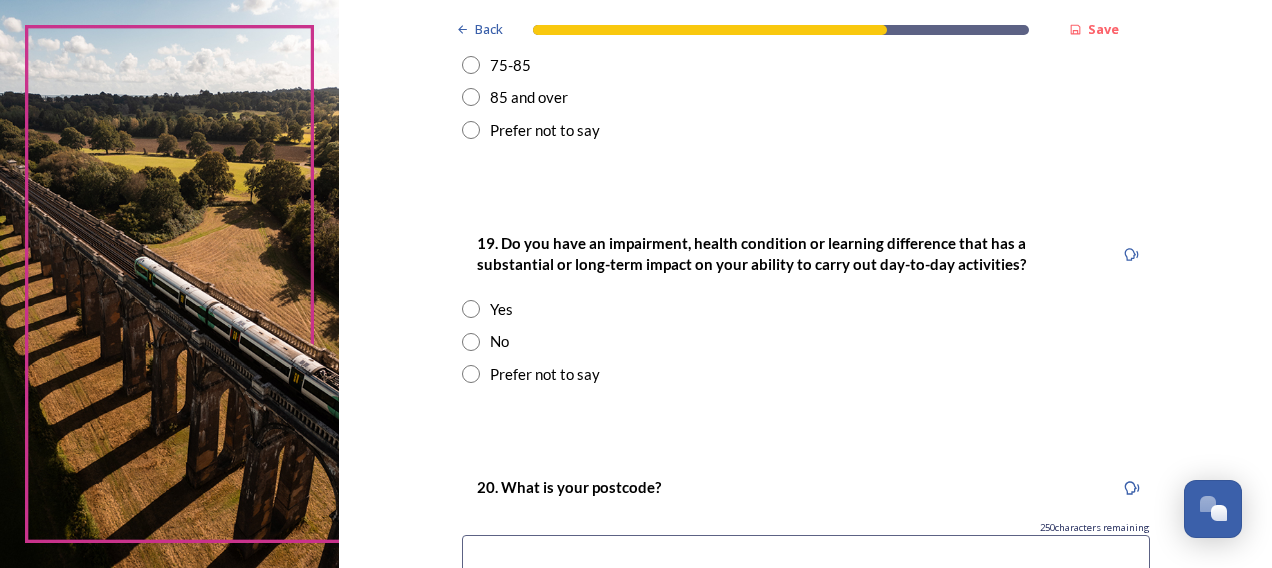 scroll, scrollTop: 953, scrollLeft: 0, axis: vertical 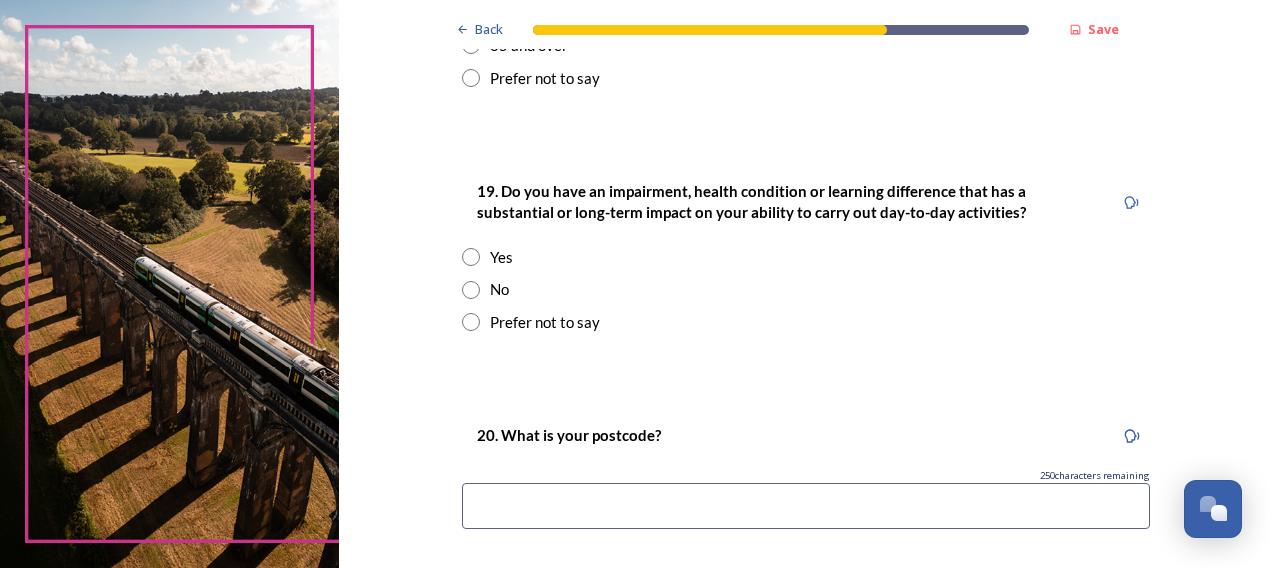 click at bounding box center (471, 290) 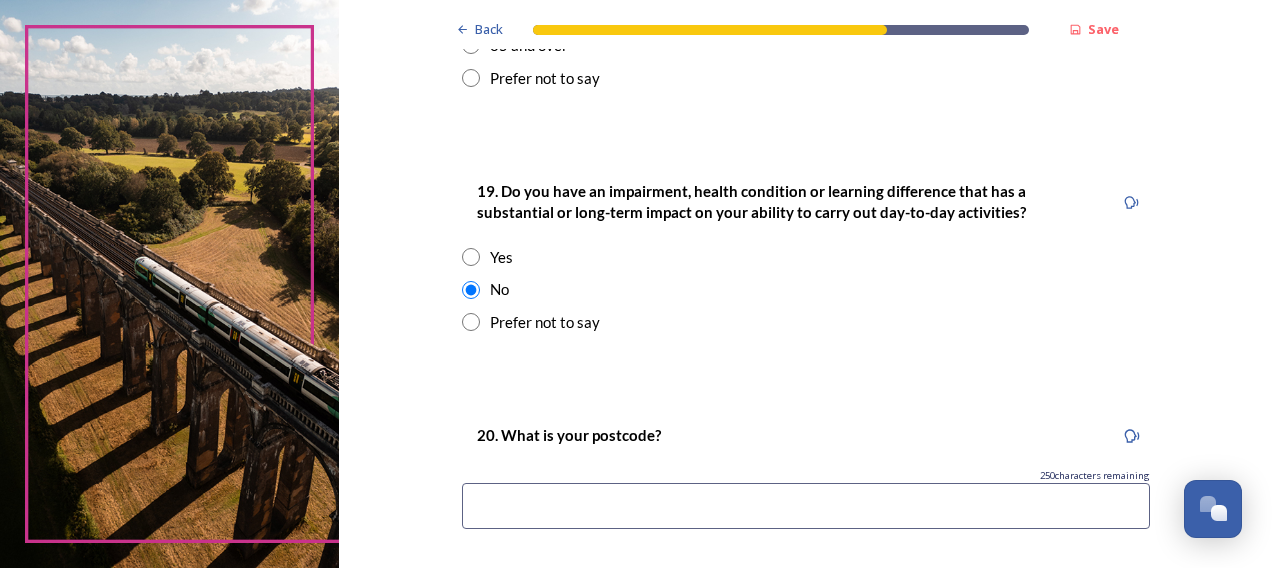 click at bounding box center [806, 506] 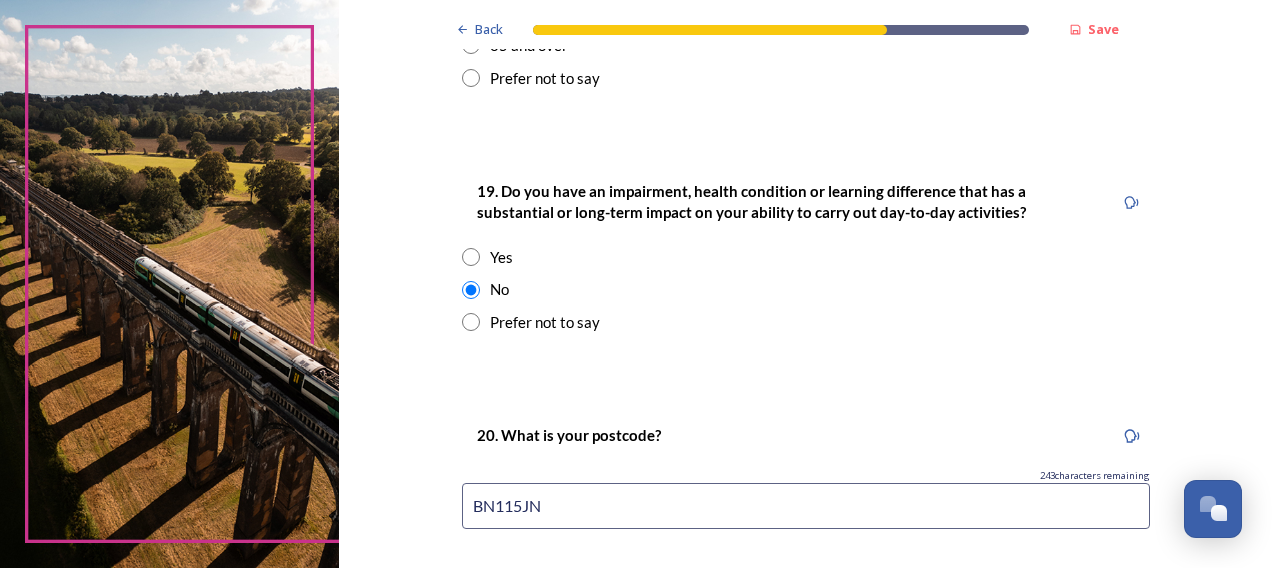 scroll, scrollTop: 1160, scrollLeft: 0, axis: vertical 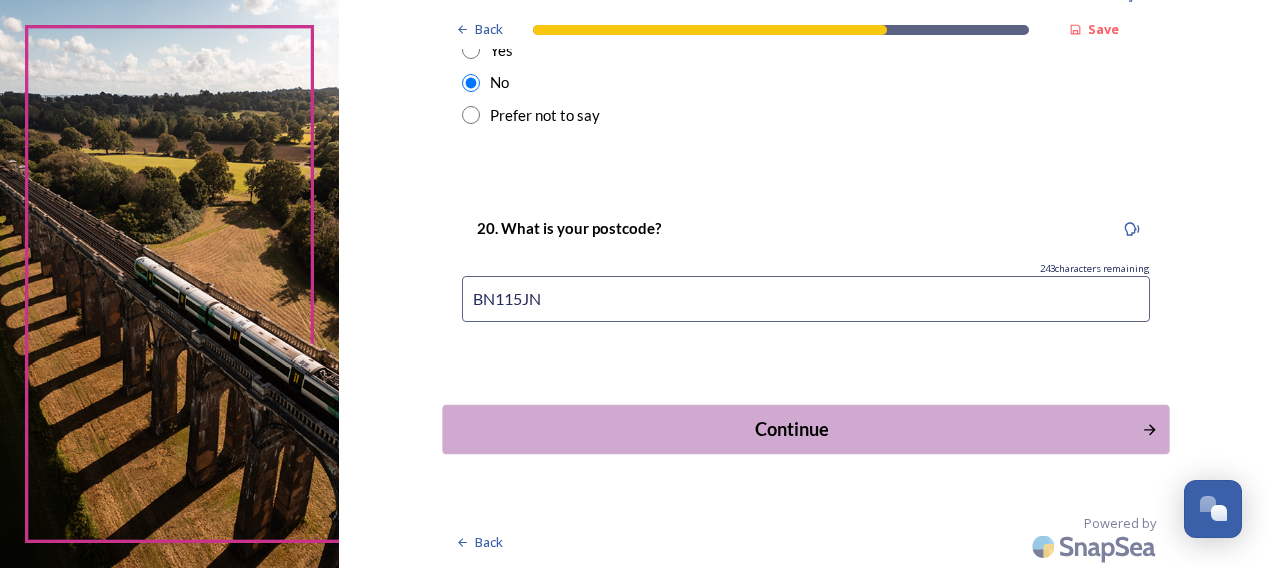 type on "BN115JN" 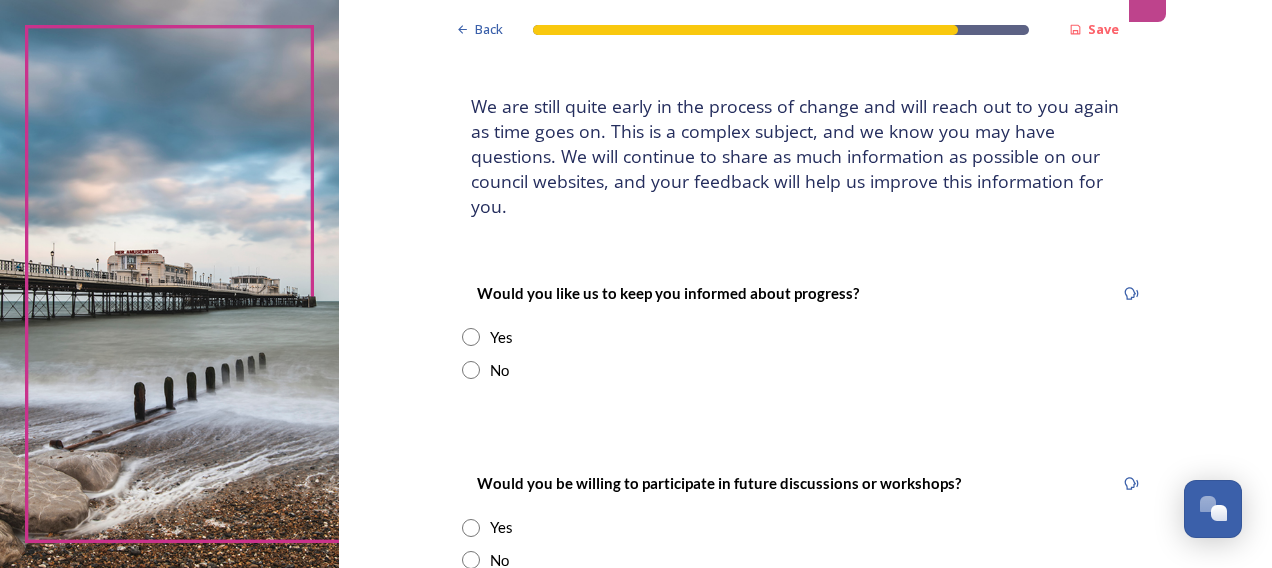 scroll, scrollTop: 104, scrollLeft: 0, axis: vertical 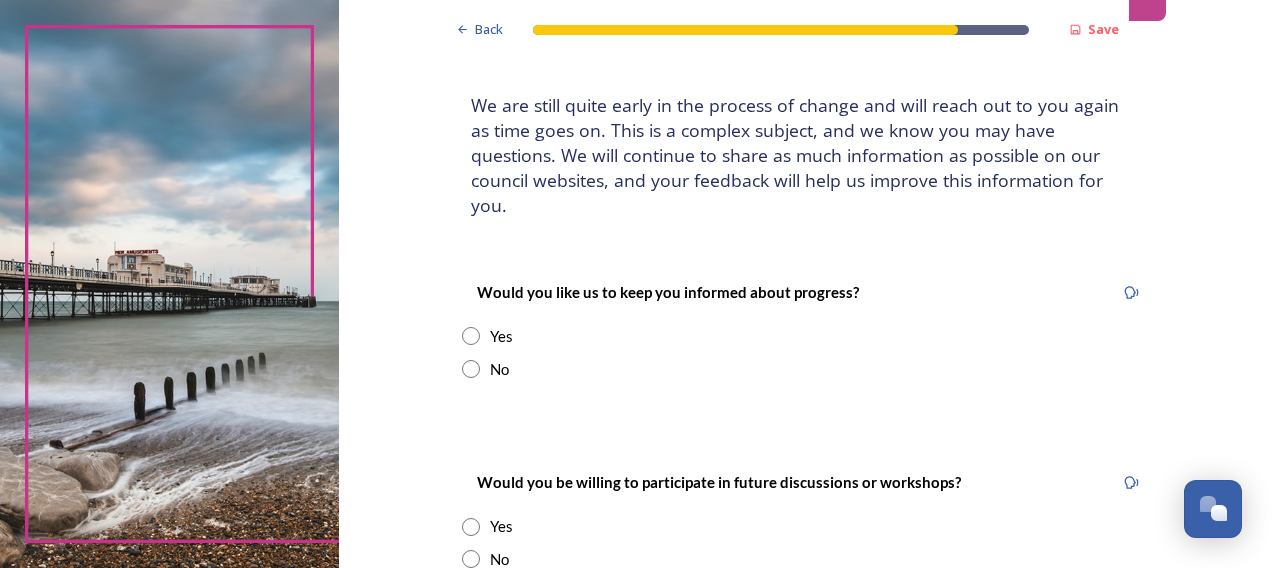 click at bounding box center [471, 369] 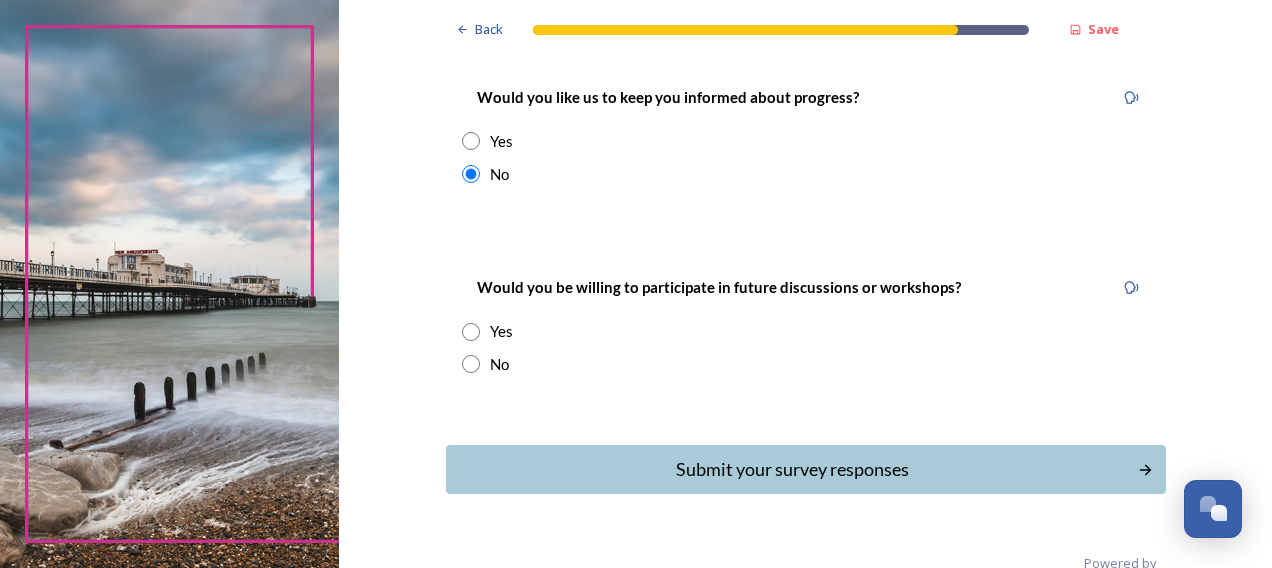 scroll, scrollTop: 314, scrollLeft: 0, axis: vertical 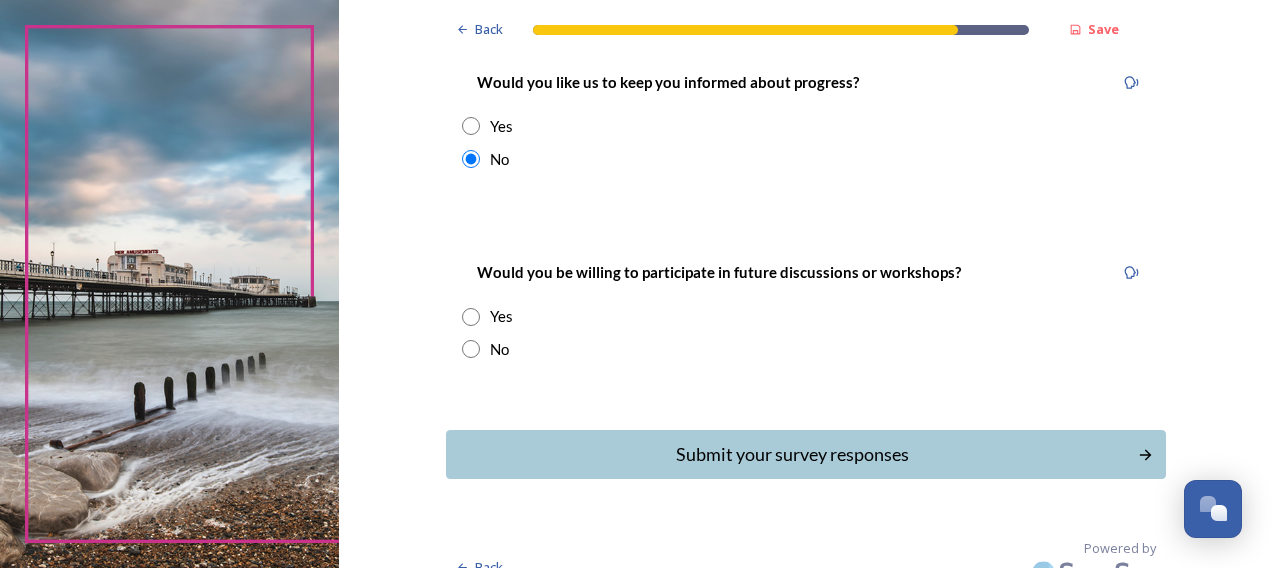 click at bounding box center (471, 349) 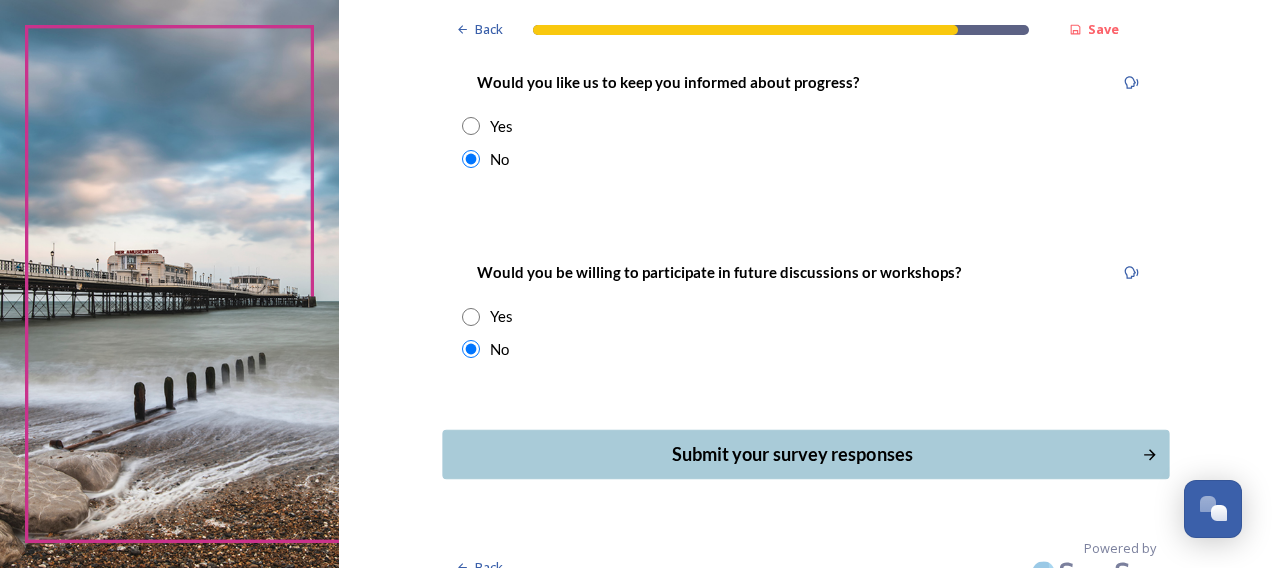 click on "Submit your survey responses" at bounding box center [791, 454] 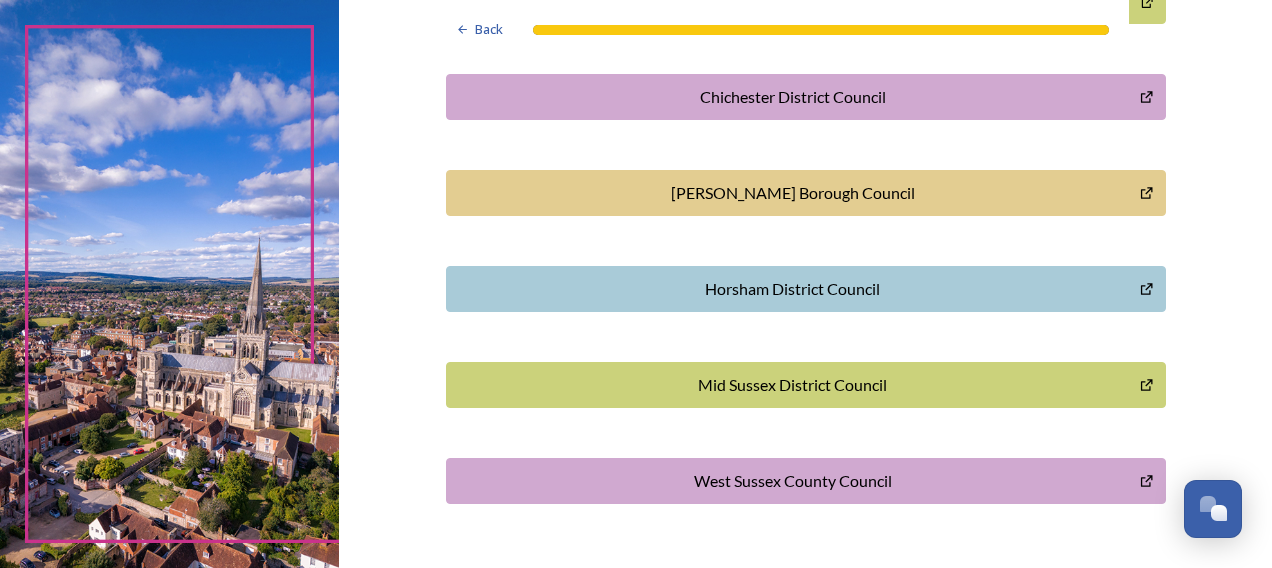 scroll, scrollTop: 671, scrollLeft: 0, axis: vertical 